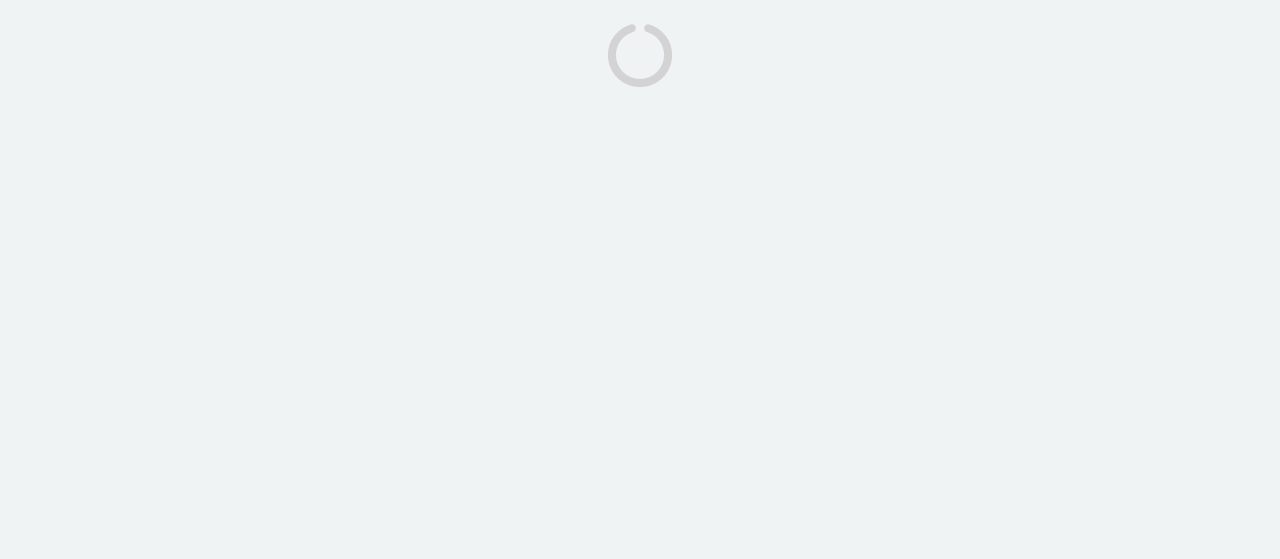 scroll, scrollTop: 0, scrollLeft: 0, axis: both 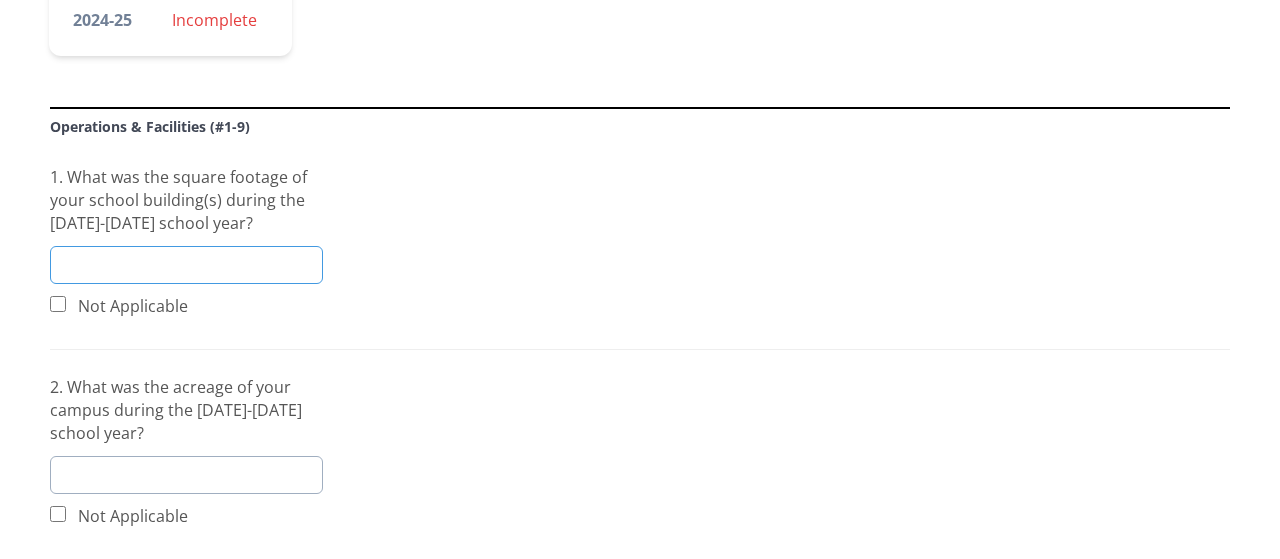 click at bounding box center (186, 265) 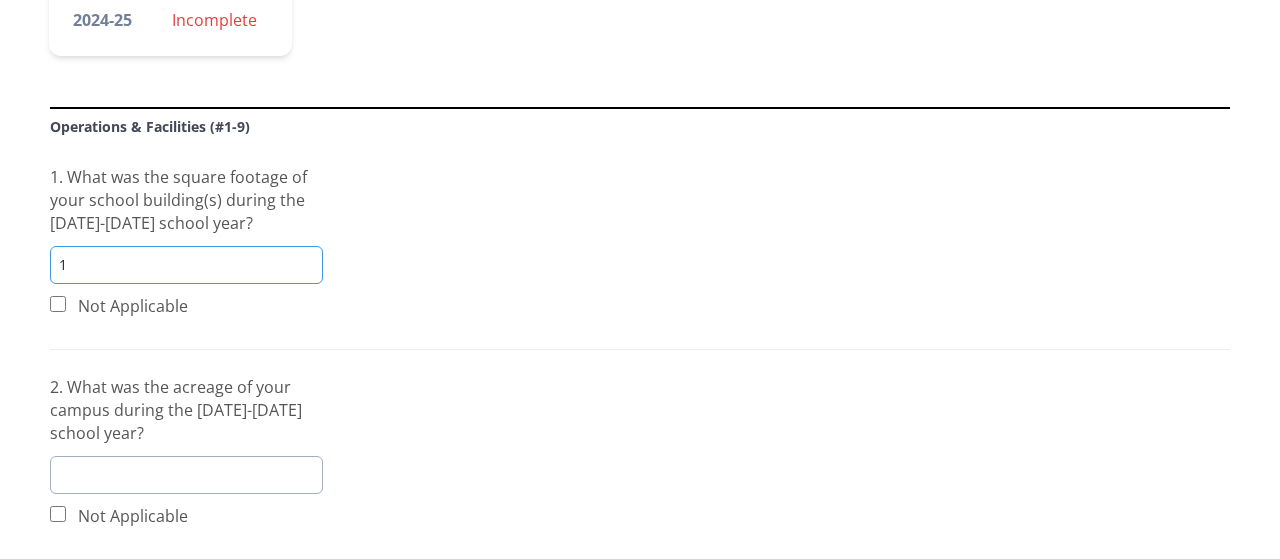 type on "1" 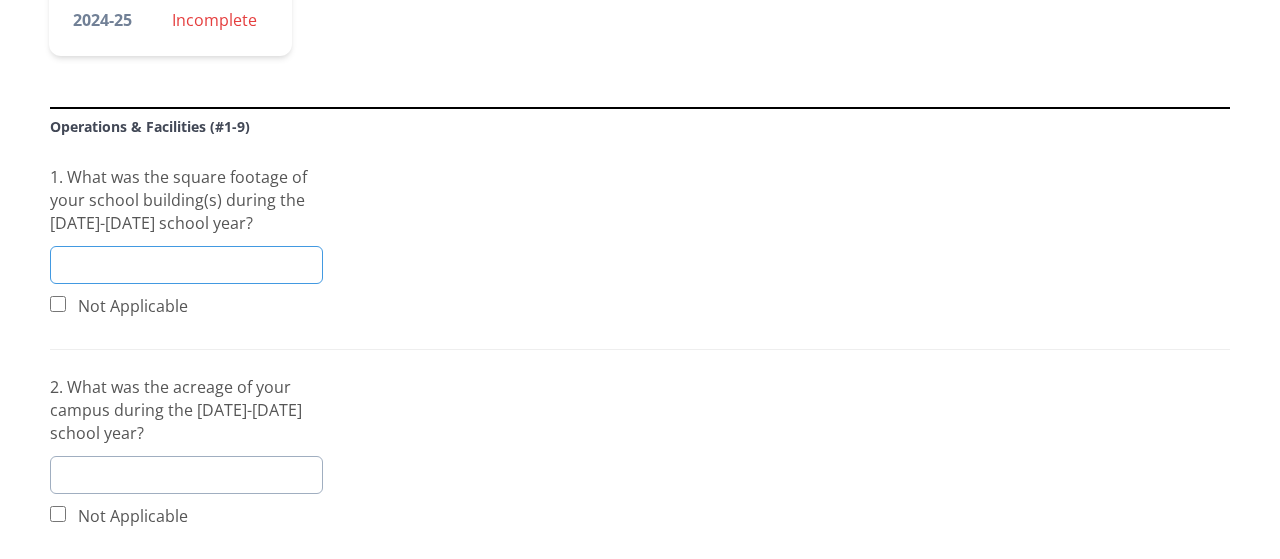 click at bounding box center [186, 265] 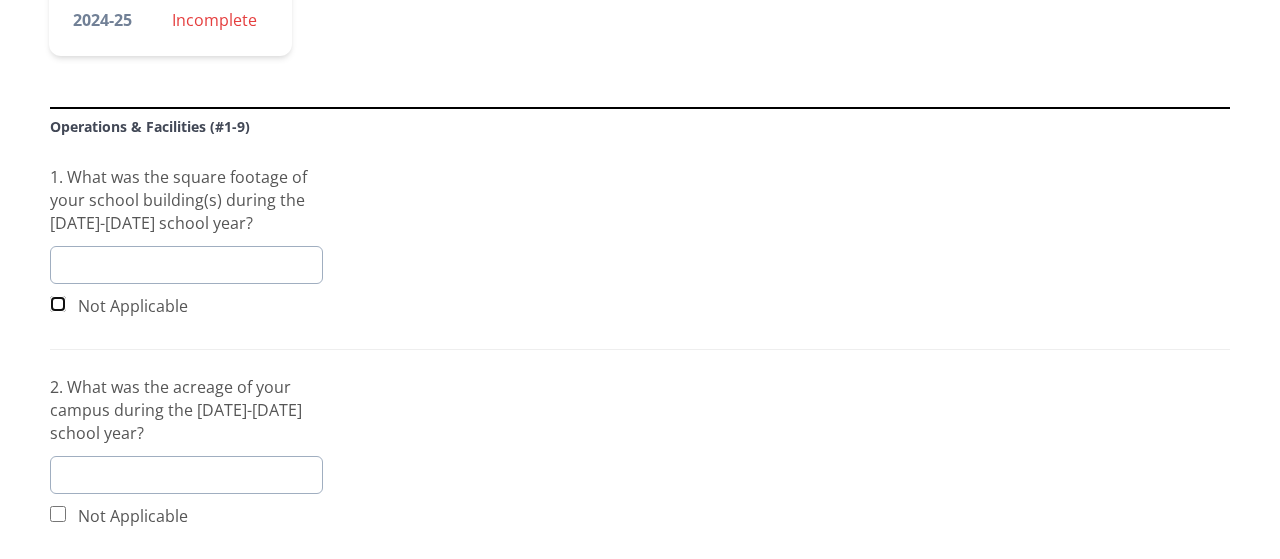 click at bounding box center (58, 304) 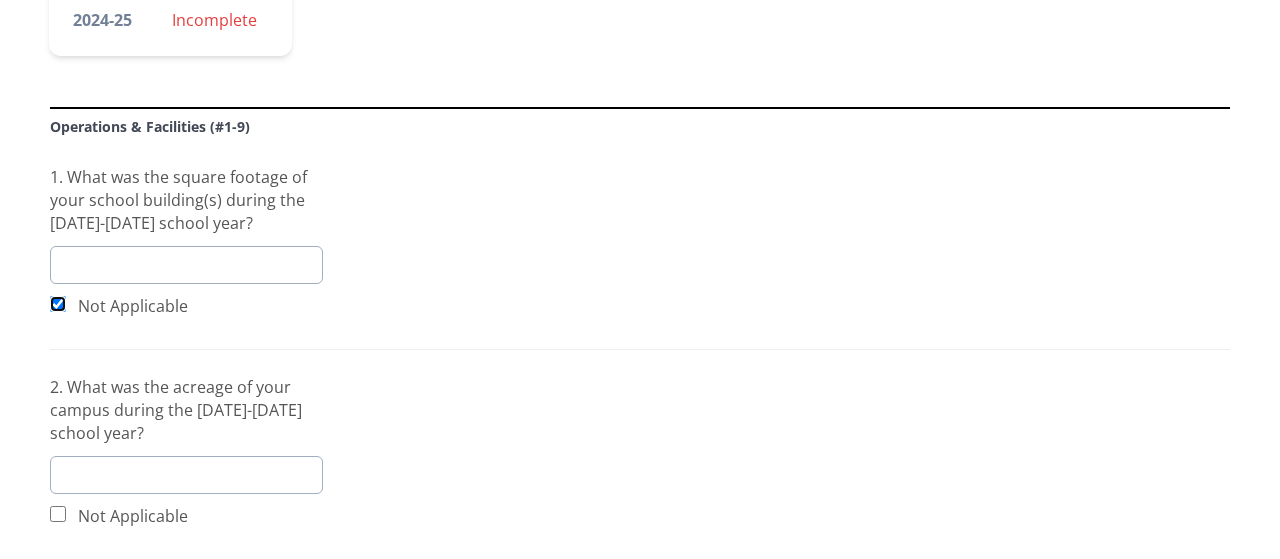 checkbox on "true" 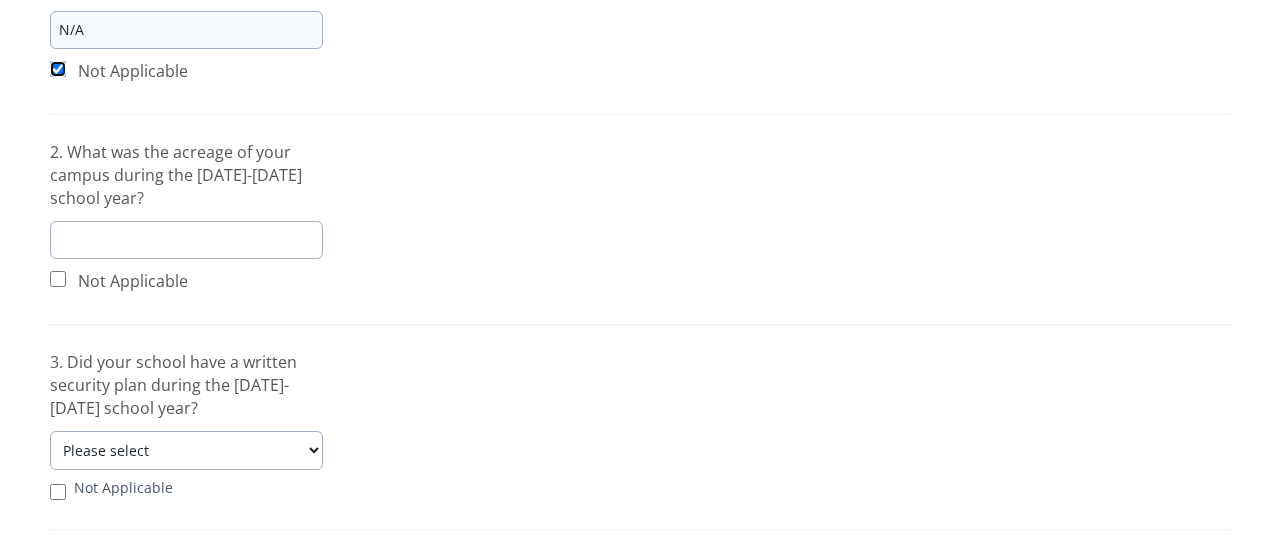 scroll, scrollTop: 784, scrollLeft: 0, axis: vertical 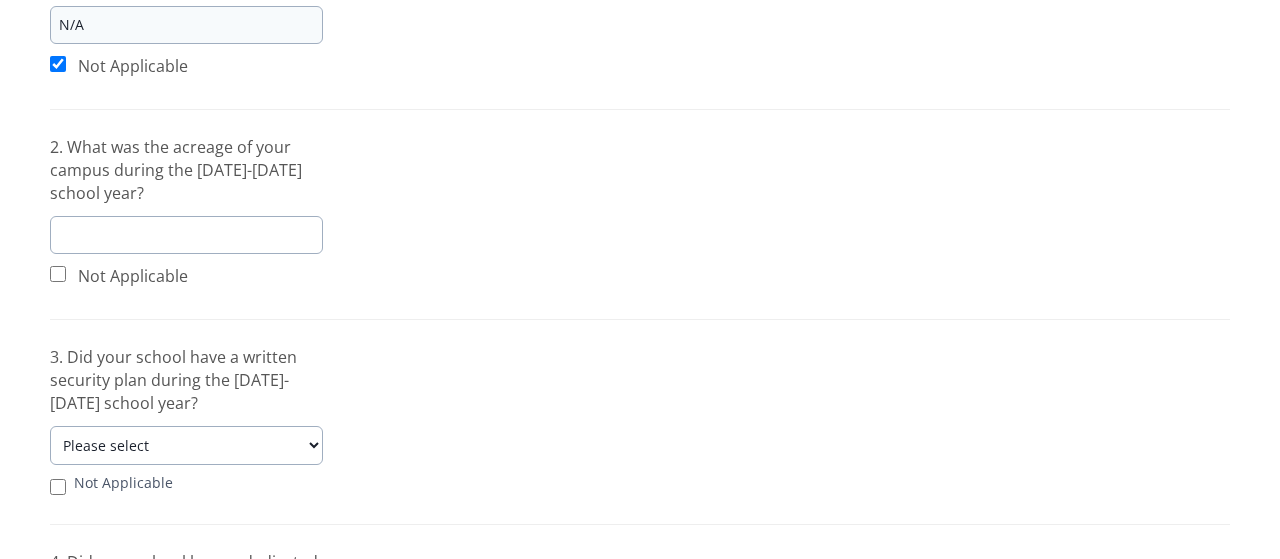 click on "Not Applicable" at bounding box center [186, 277] 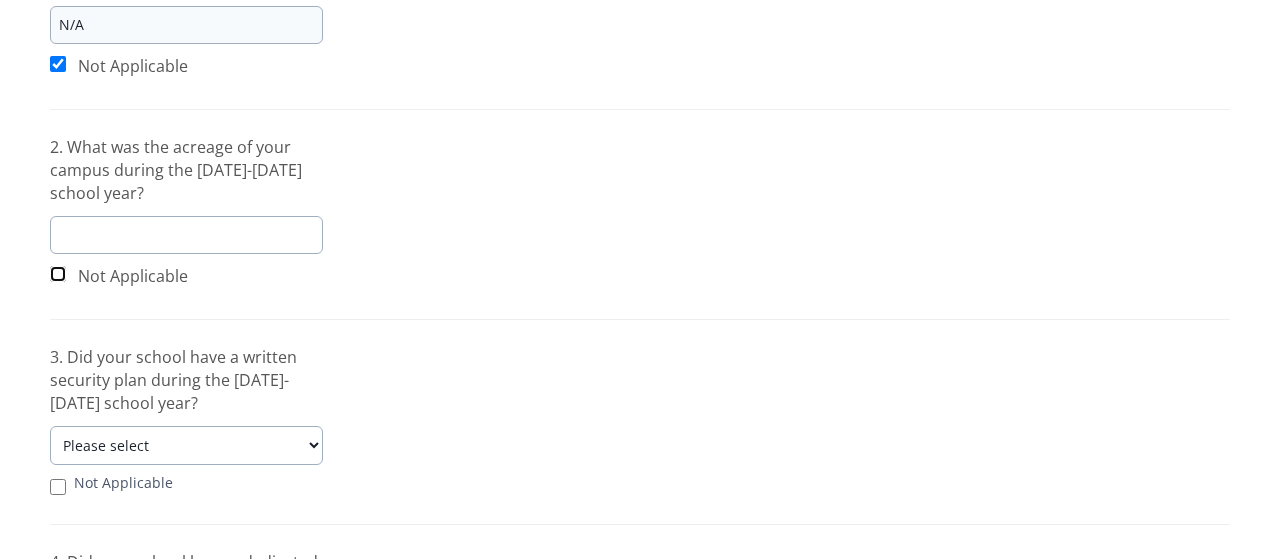 click at bounding box center (58, 274) 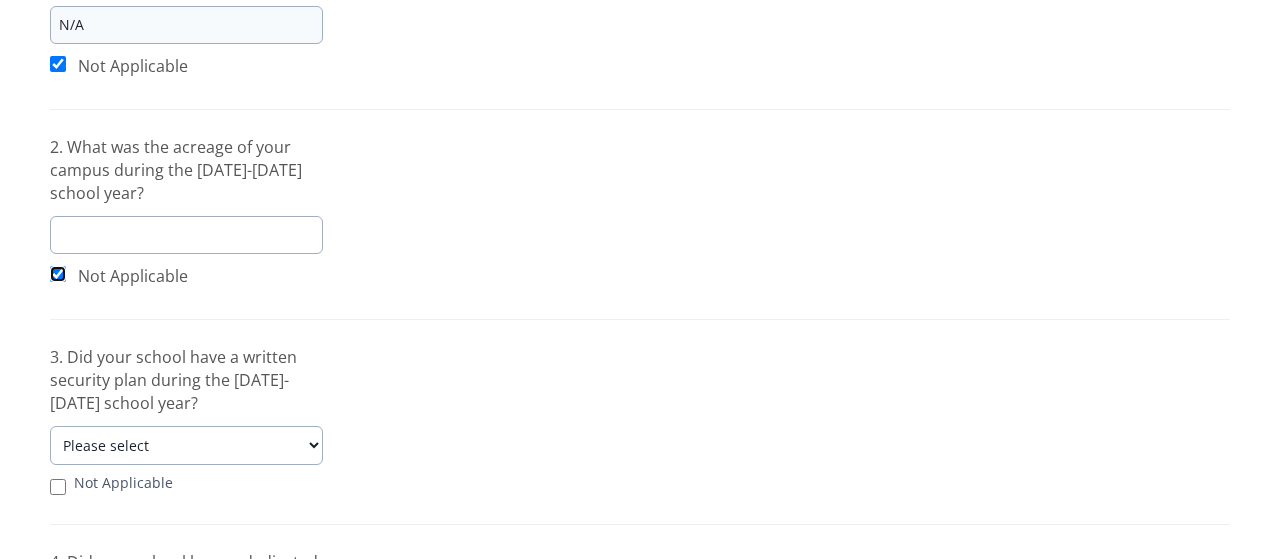 checkbox on "true" 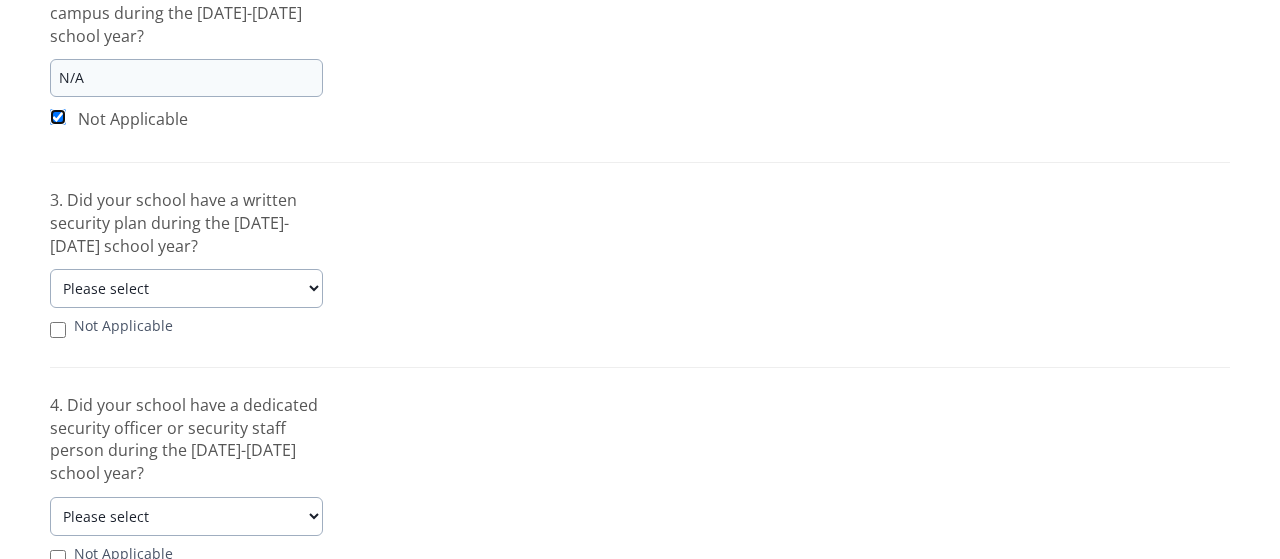 scroll, scrollTop: 942, scrollLeft: 0, axis: vertical 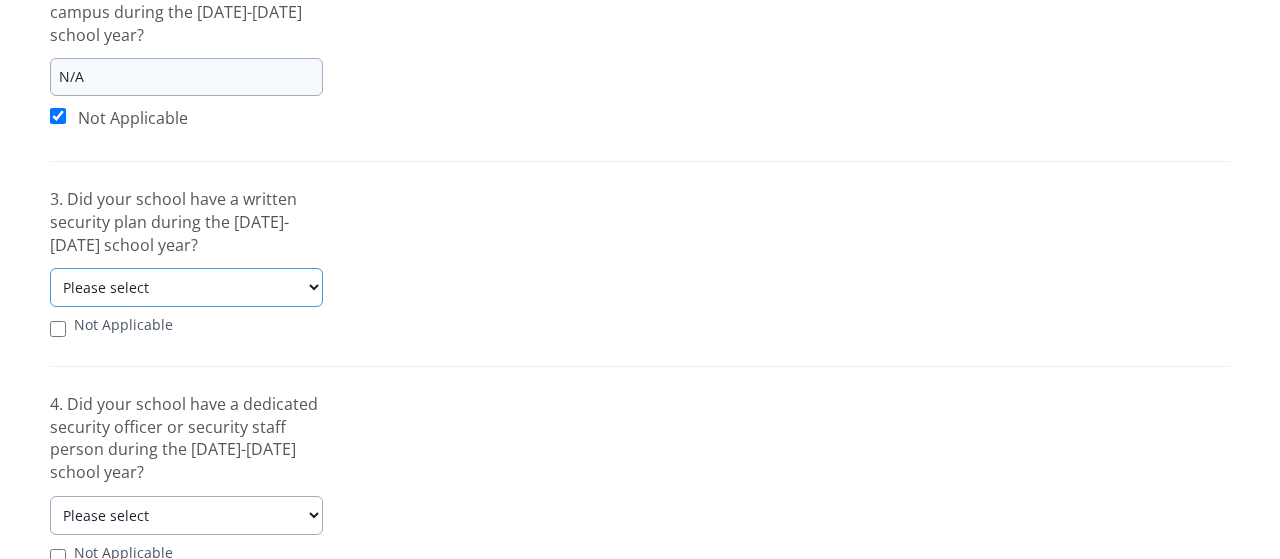 click on "Please select   Yes   No" at bounding box center (186, 287) 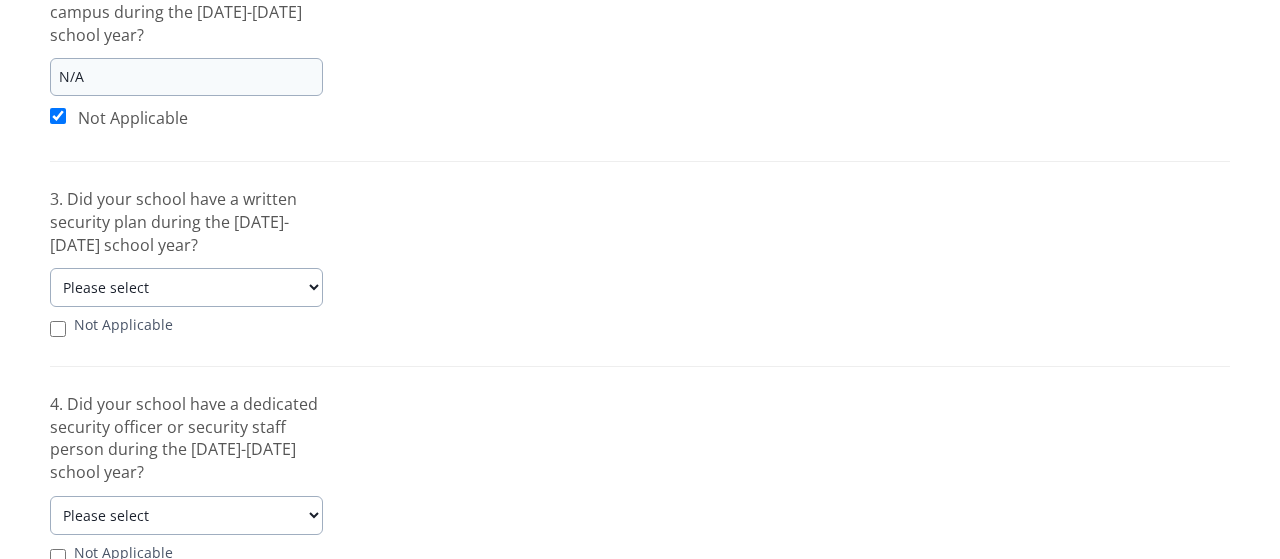 click on "Survey for Reformation Classical Academy (OH) for the 2024-2025 school year.
Thank you for providing your 2024-25 Operations and Facilities information as a help to other schools in the ACCS network. Our goal is to collect as many surveys as possible, and we don't want you to get hung up on any one question - please use ballpark figures if needed or check the "Not Applicable" box.
This survey contains 9 questions.
Forward Survey to Staff Member
Year   Status   2024-25   Incomplete                 Operations & Facilities (#1-9)         1. What was the square footage of your school building(s) during the 2024-2025 school year?   N/A       Not Applicable                 2. What was the acreage of your campus during the 2024-2025 school year?   N/A       Not Applicable
3. Did your school have a written security plan during the 2024-2025 school year?
Please select   Yes   No     Not Applicable" at bounding box center (640, 480) 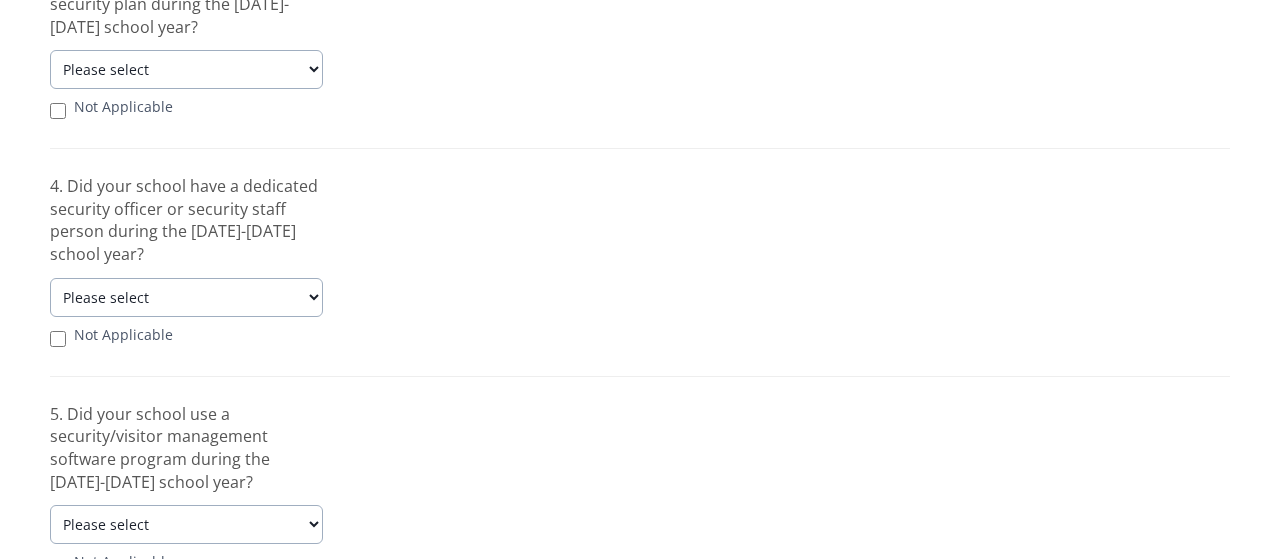 scroll, scrollTop: 1192, scrollLeft: 0, axis: vertical 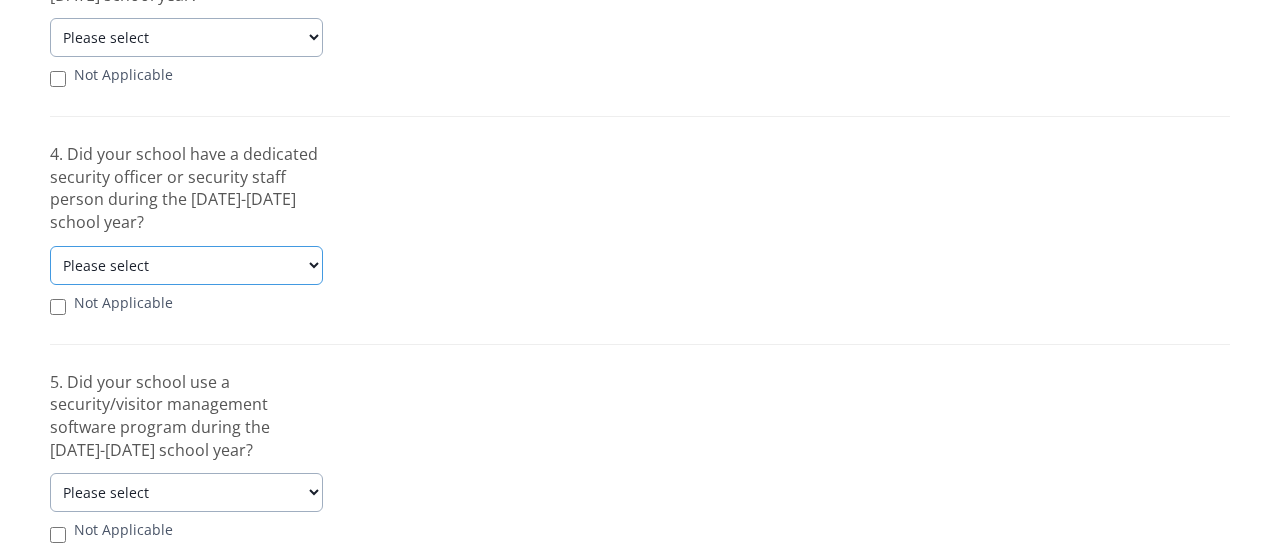 click on "Please select   Yes   No" at bounding box center [186, 265] 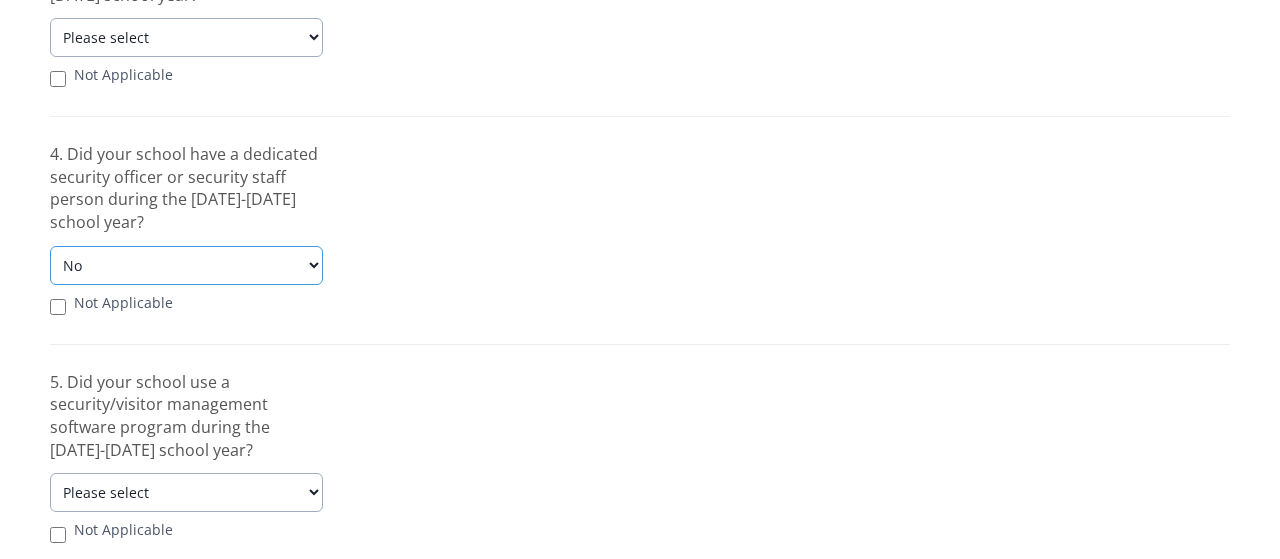 click on "Please select   Yes   No" at bounding box center [186, 265] 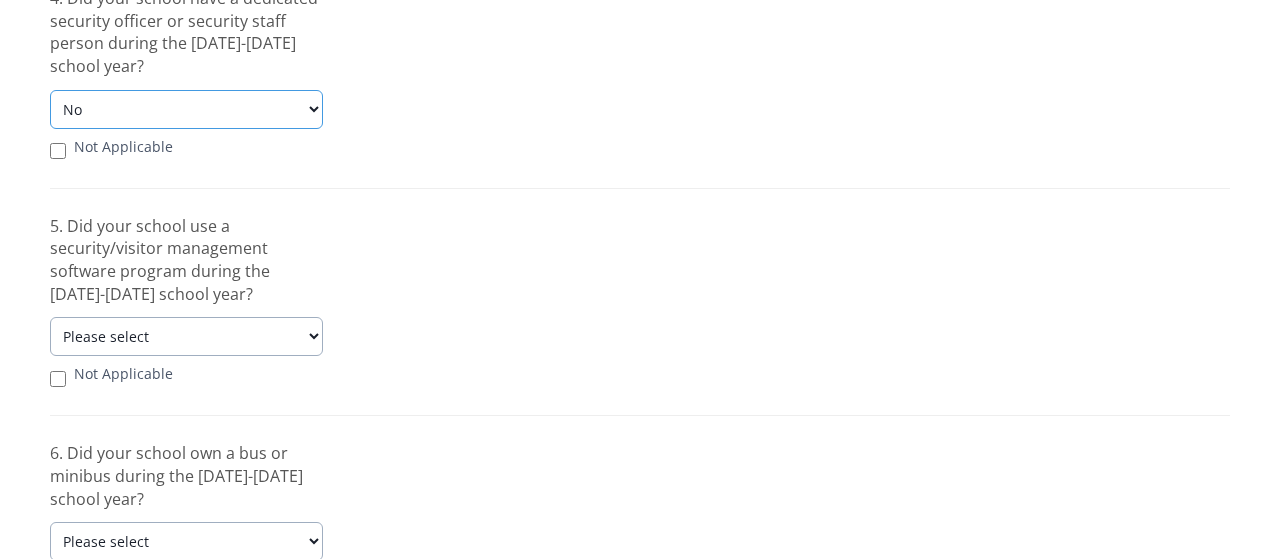 scroll, scrollTop: 1349, scrollLeft: 0, axis: vertical 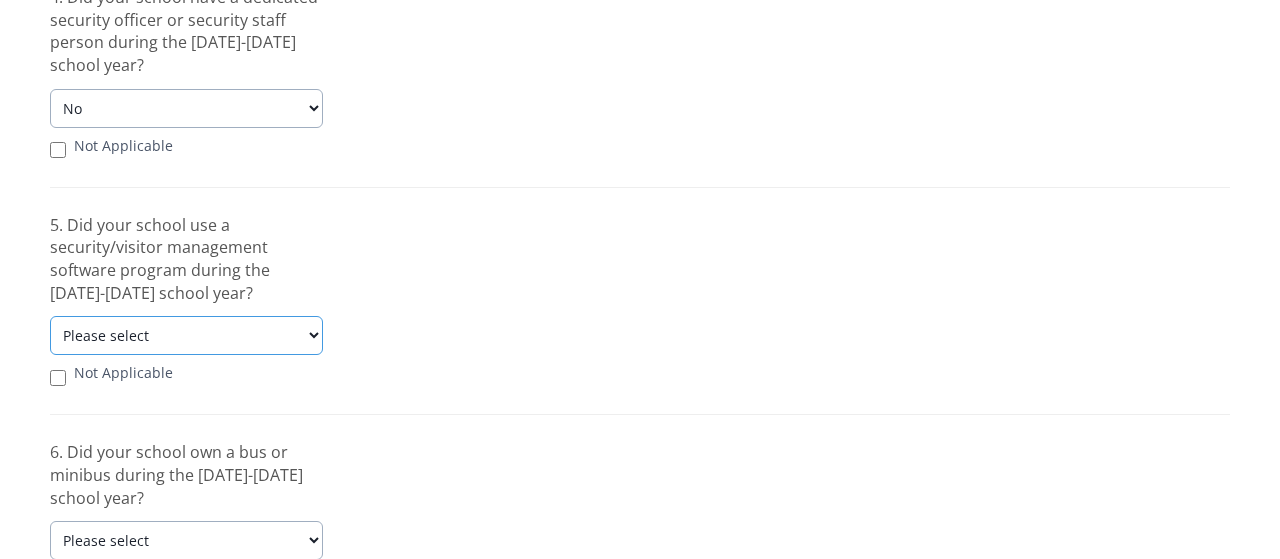 click on "Please select   Yes   No" at bounding box center (186, 335) 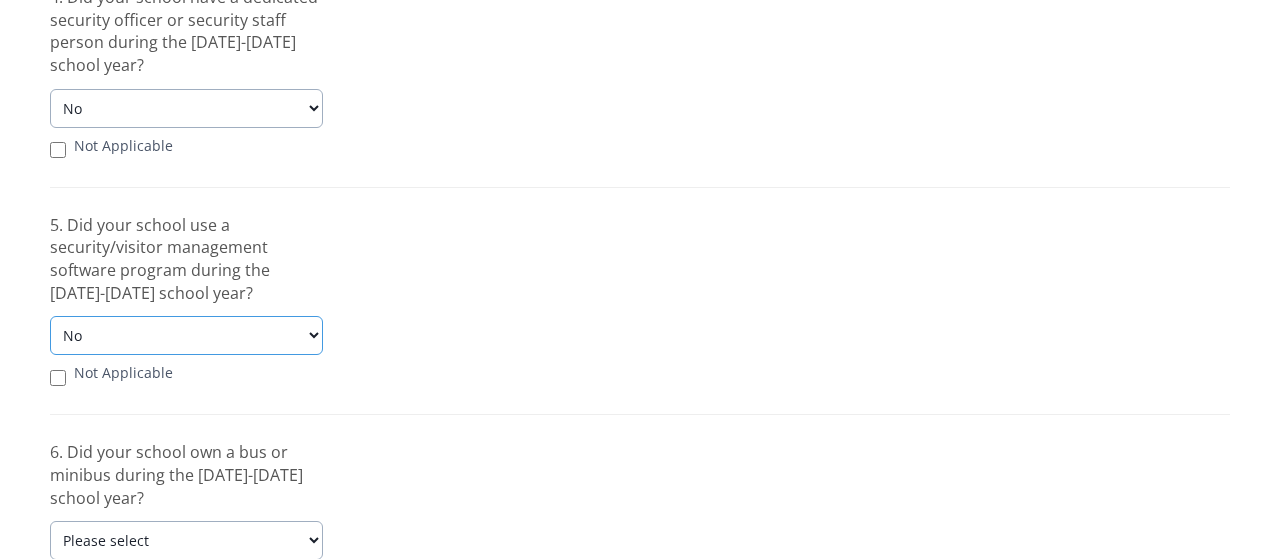 click on "Please select   Yes   No" at bounding box center [186, 335] 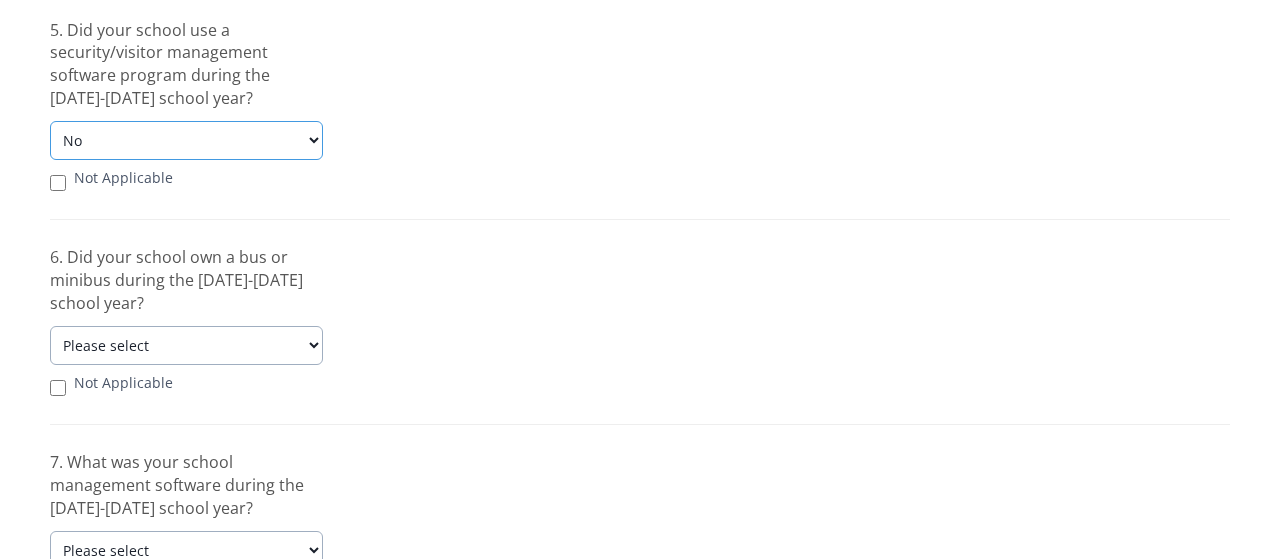 scroll, scrollTop: 1545, scrollLeft: 0, axis: vertical 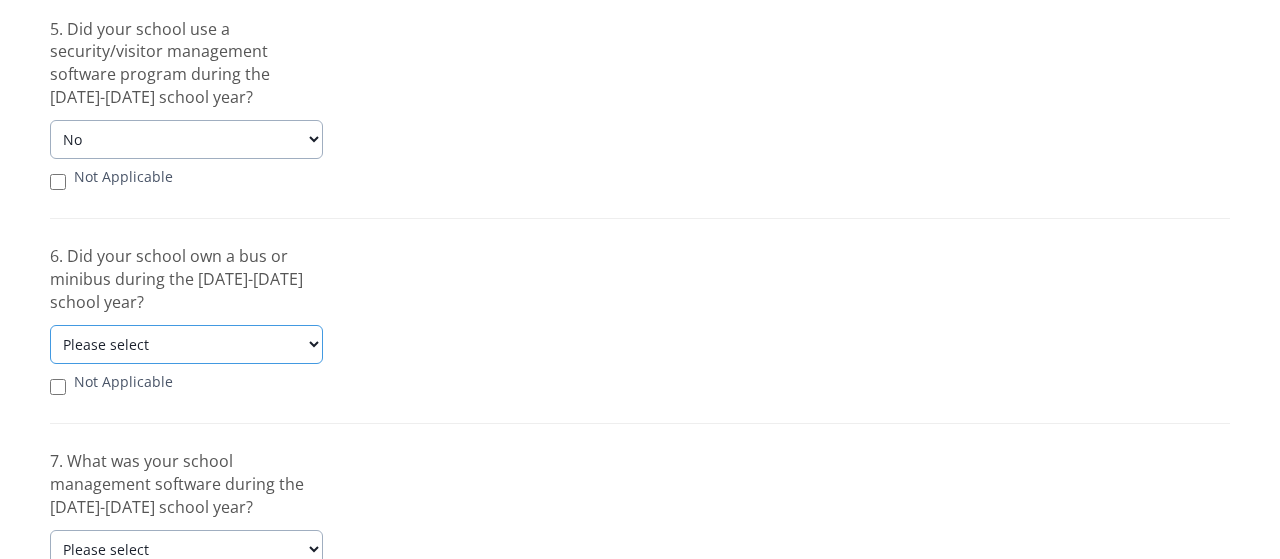 click on "Please select   Yes   No" at bounding box center (186, 344) 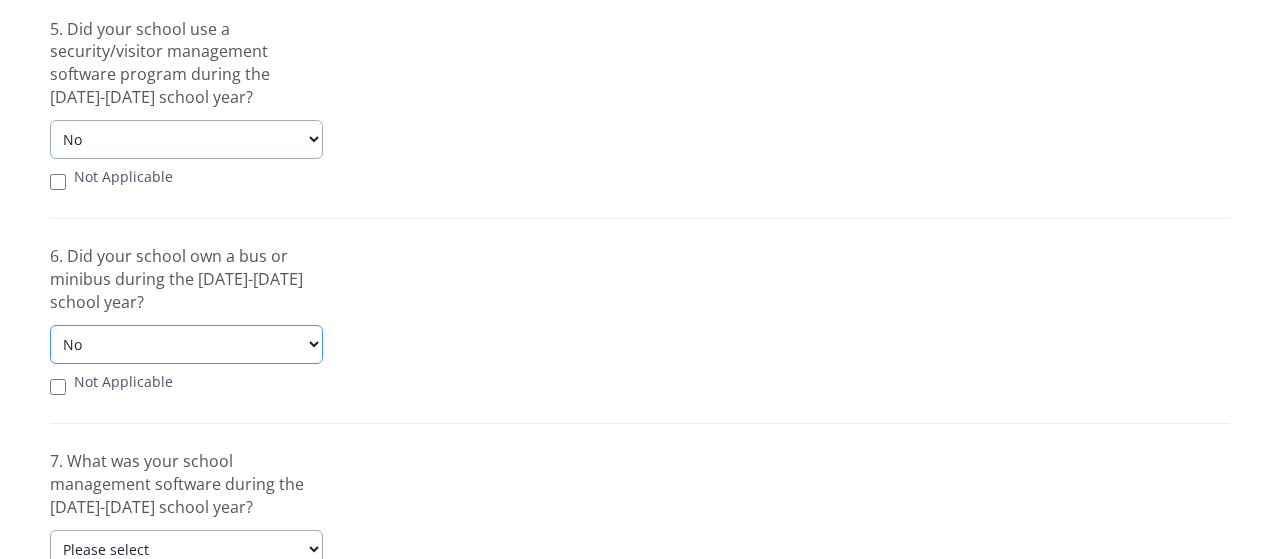 click on "Please select   Yes   No" at bounding box center [186, 344] 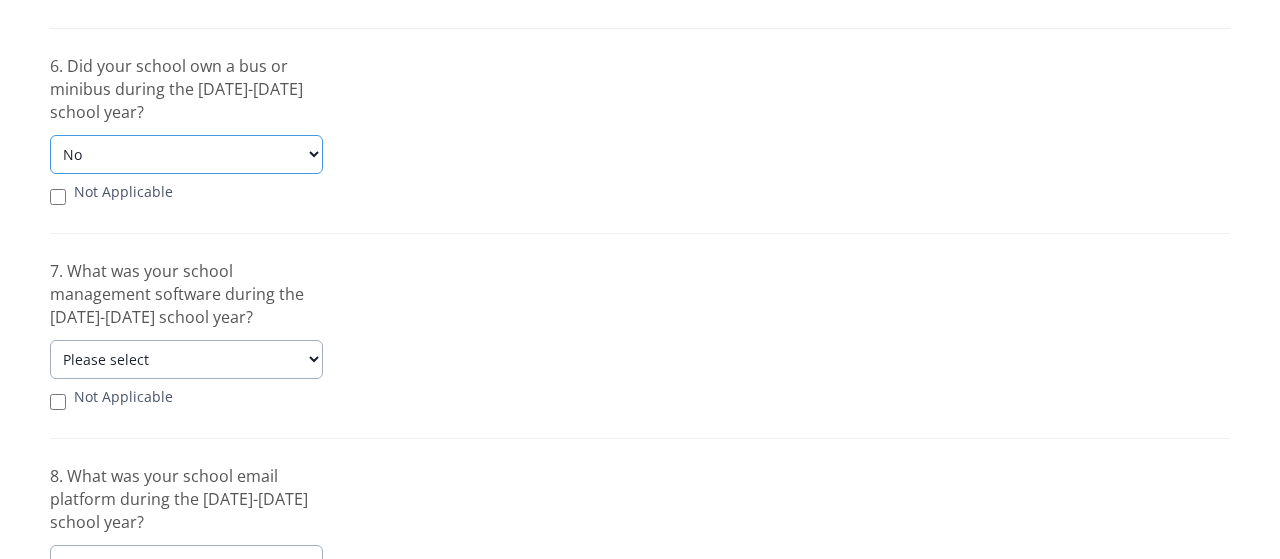 scroll, scrollTop: 1741, scrollLeft: 0, axis: vertical 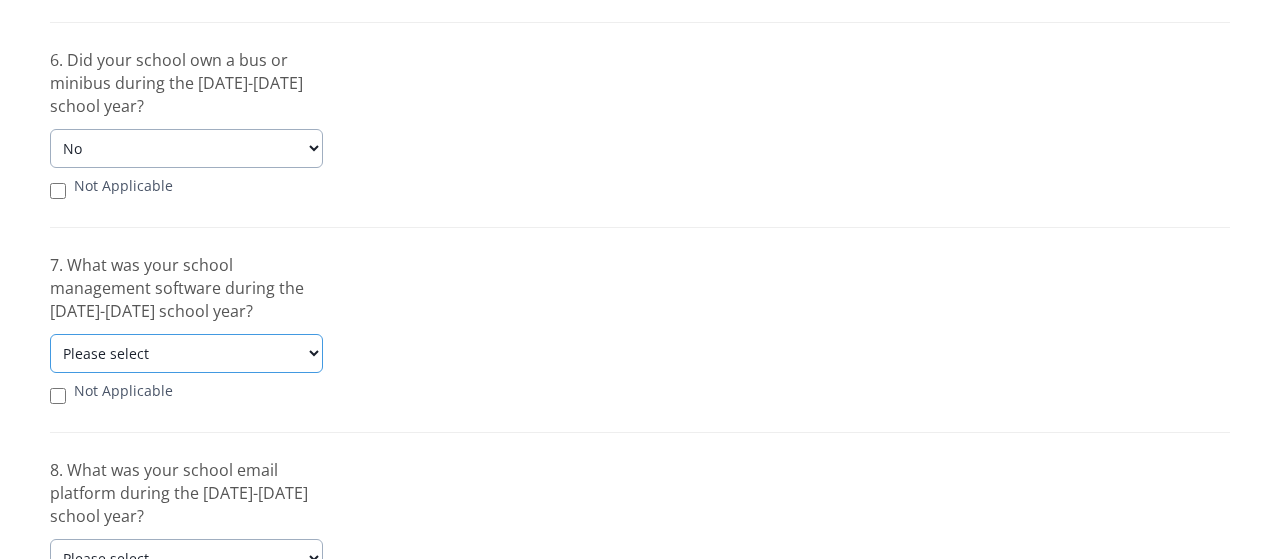 click on "Please select   AlmaSIS   Blackbaud   Classe365   ClassReach   FACTS   Gradelink   Meritto   MySchool   ParentLocker   PowerSchool   SchoolCues   Schoology   Sycamore   Tuio   Veracross   Other" at bounding box center [186, 353] 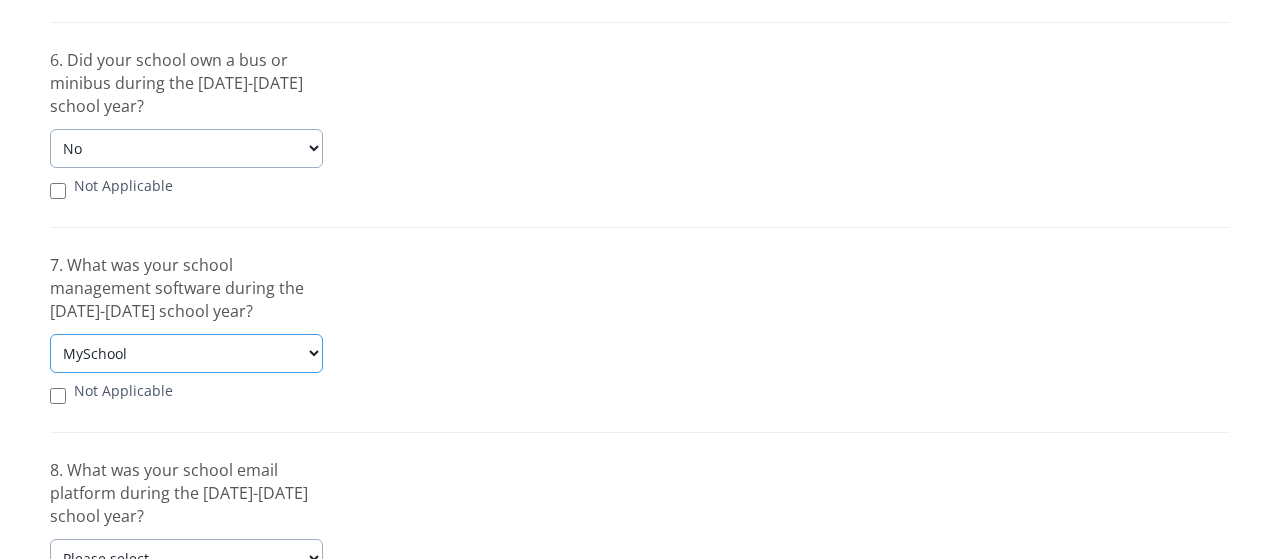 click on "Please select   AlmaSIS   Blackbaud   Classe365   ClassReach   FACTS   Gradelink   Meritto   MySchool   ParentLocker   PowerSchool   SchoolCues   Schoology   Sycamore   Tuio   Veracross   Other" at bounding box center (186, 353) 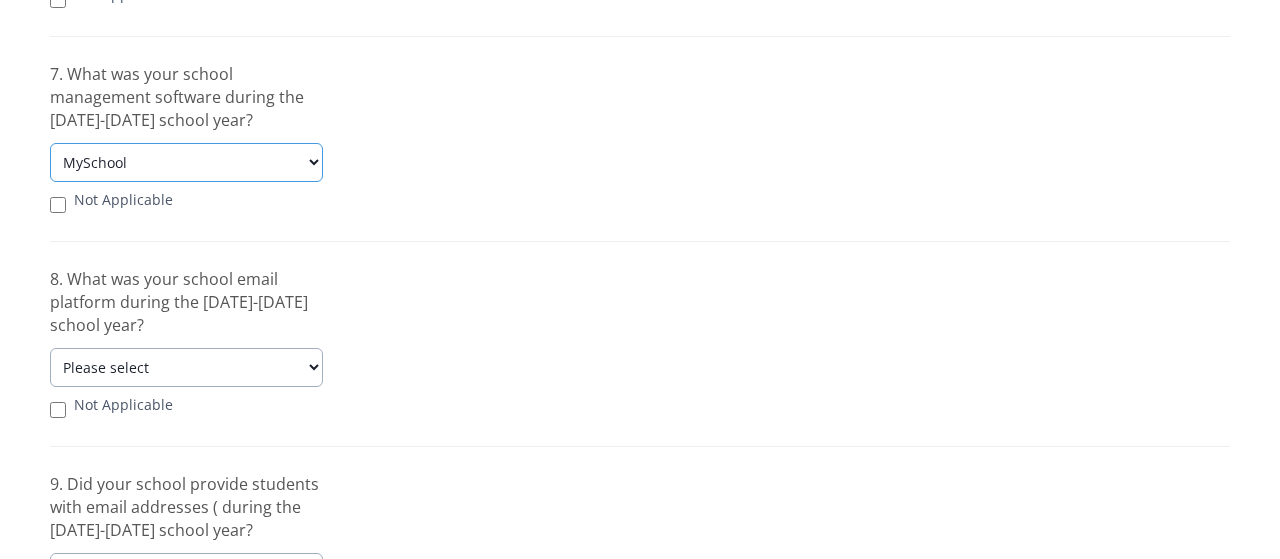 scroll, scrollTop: 1934, scrollLeft: 0, axis: vertical 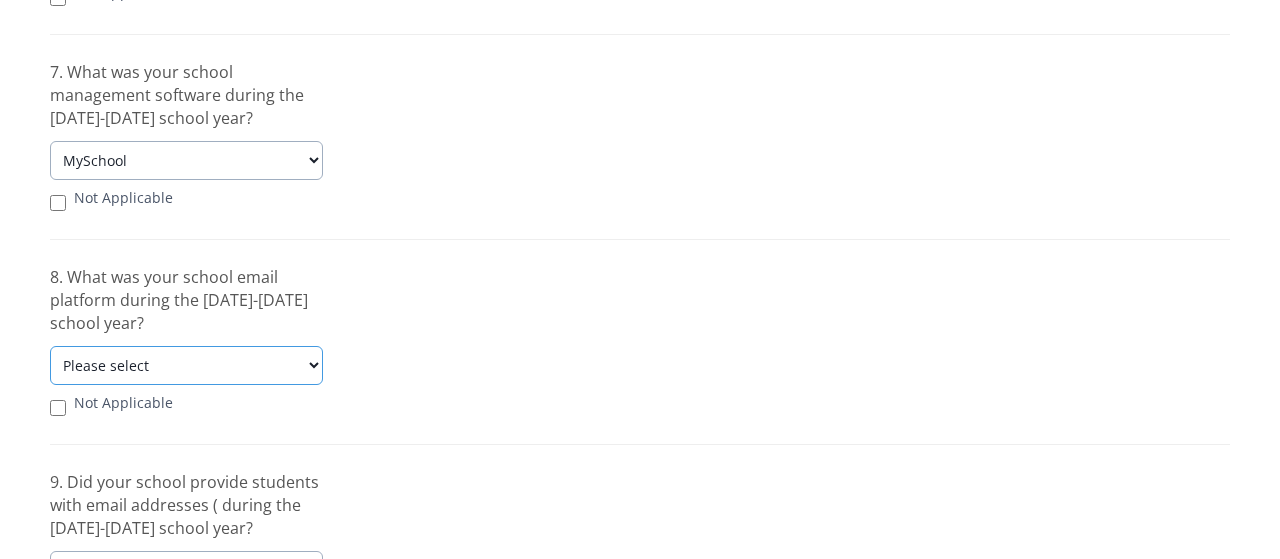 click on "Please select   Gmail   Outlook   Other" at bounding box center (186, 365) 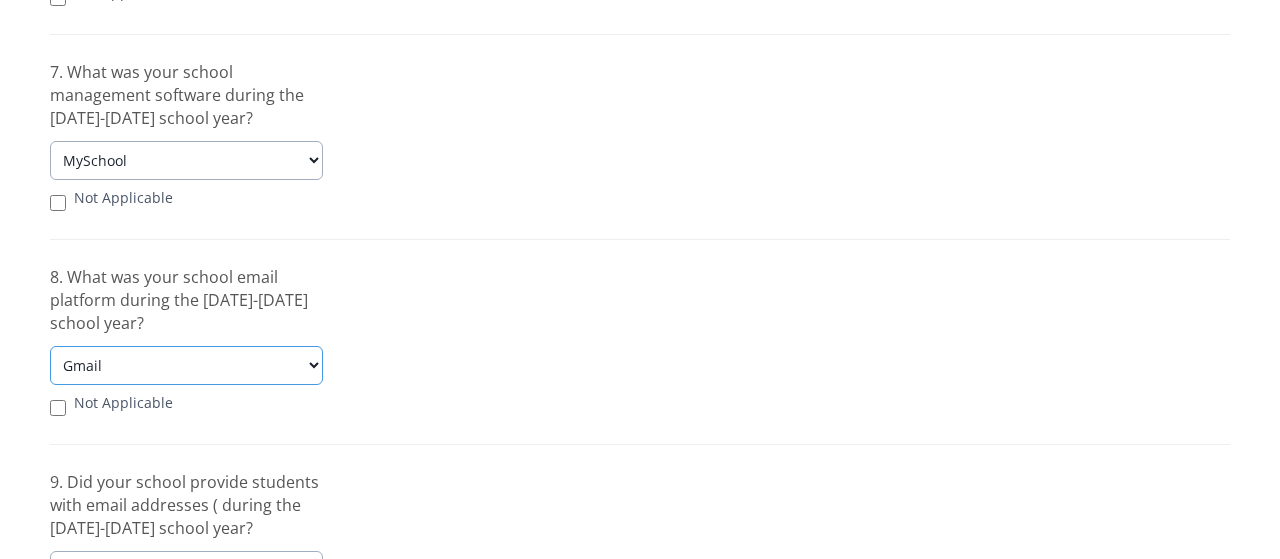 click on "Please select   Gmail   Outlook   Other" at bounding box center (186, 365) 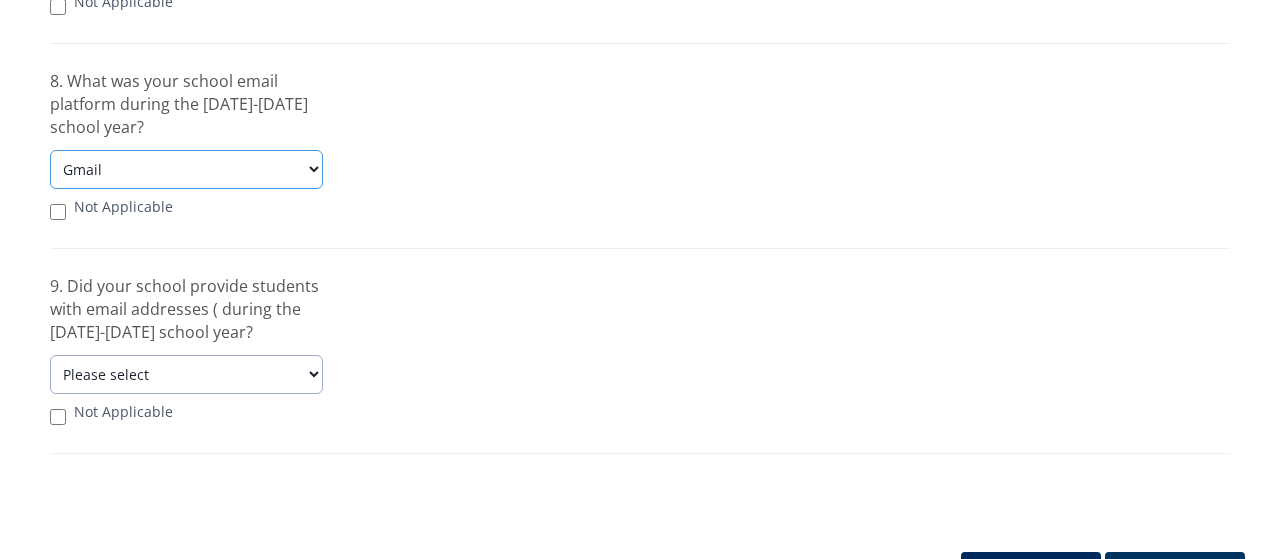 scroll, scrollTop: 2134, scrollLeft: 0, axis: vertical 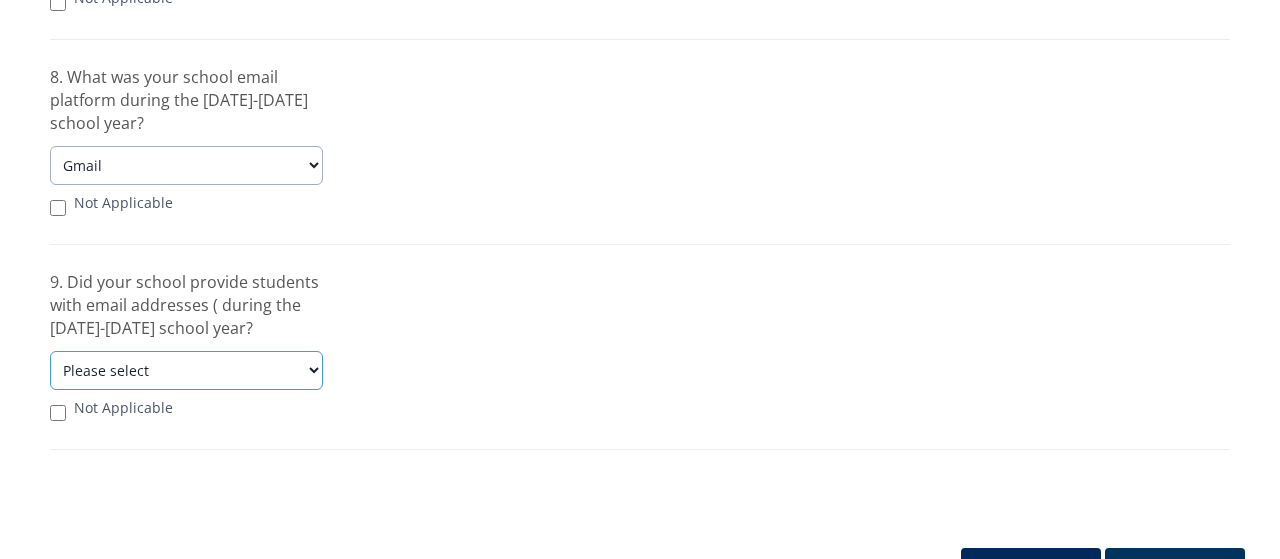 click on "Please select   Yes   No" at bounding box center [186, 370] 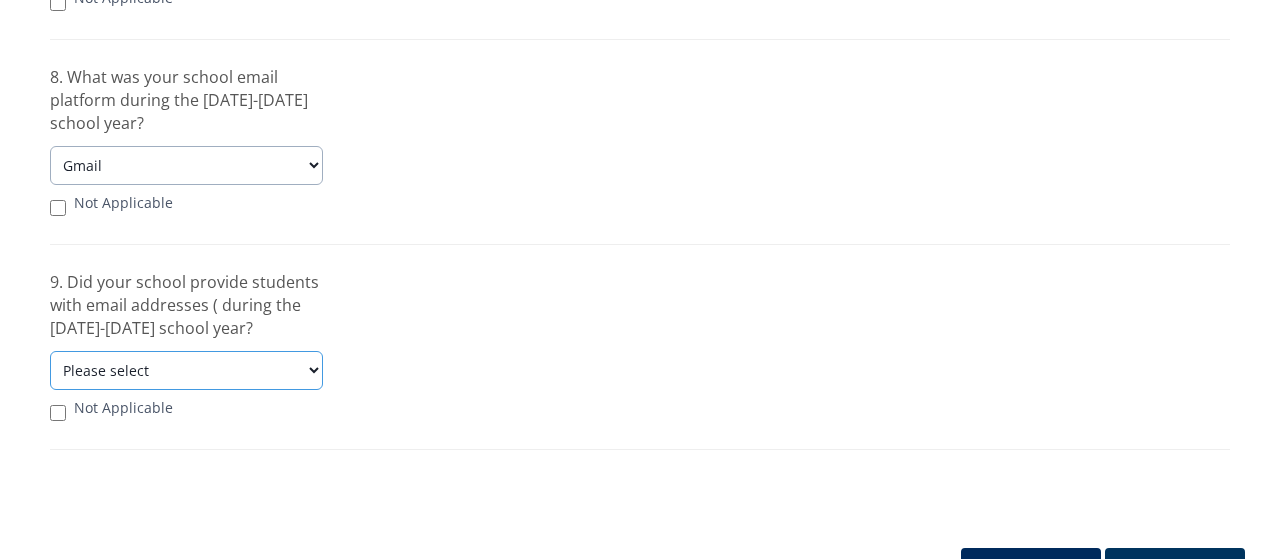 select on "No" 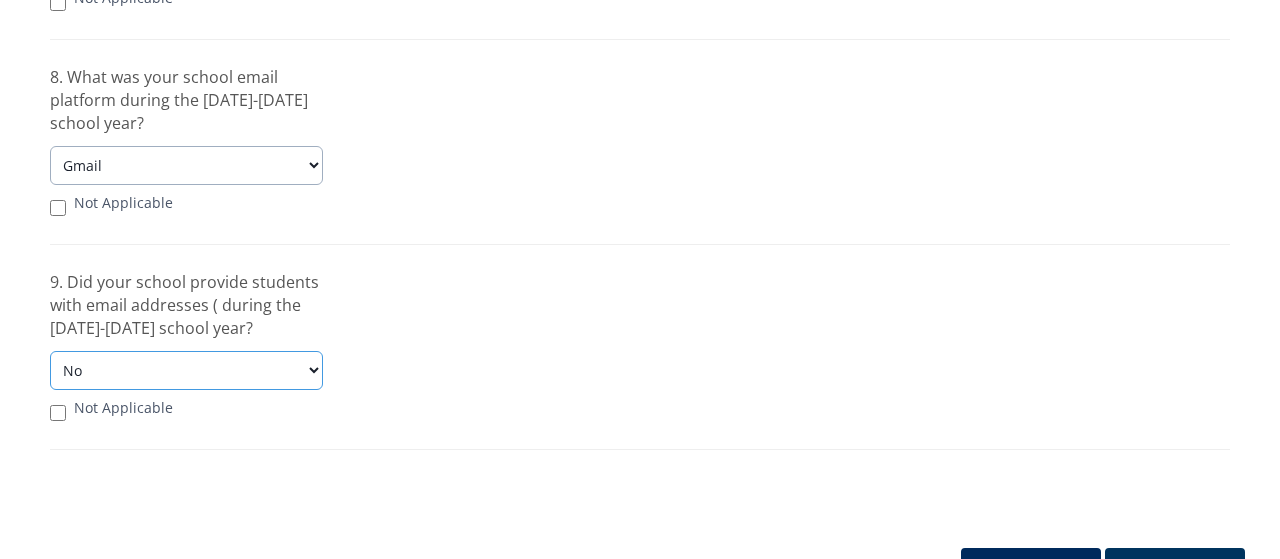 click on "Please select   Yes   No" at bounding box center [186, 370] 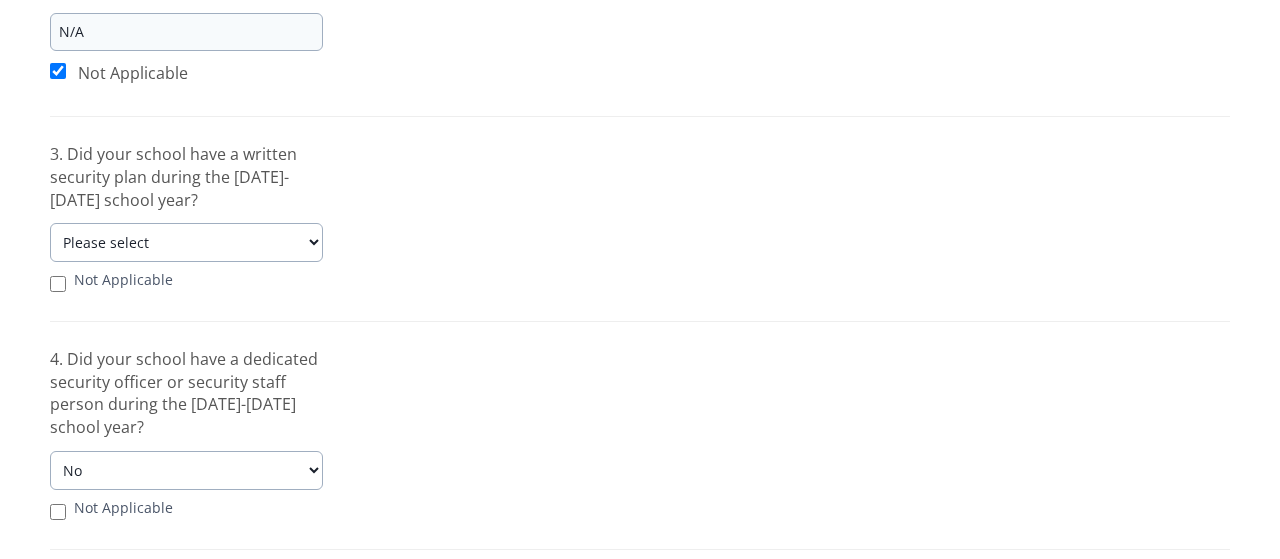 scroll, scrollTop: 986, scrollLeft: 0, axis: vertical 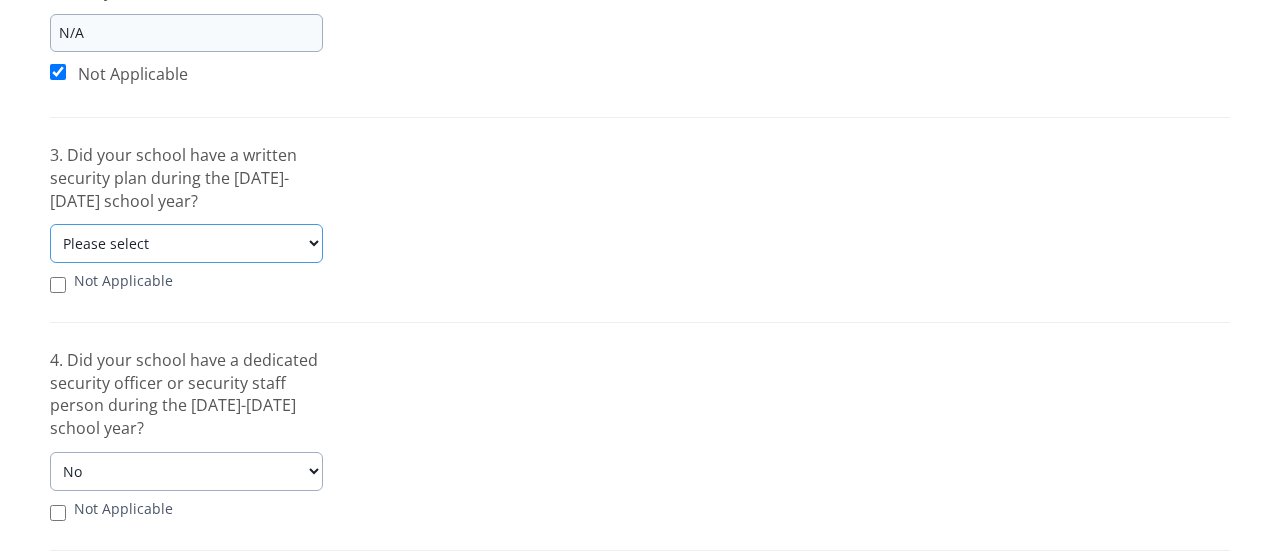 click on "Please select   Yes   No" at bounding box center (186, 243) 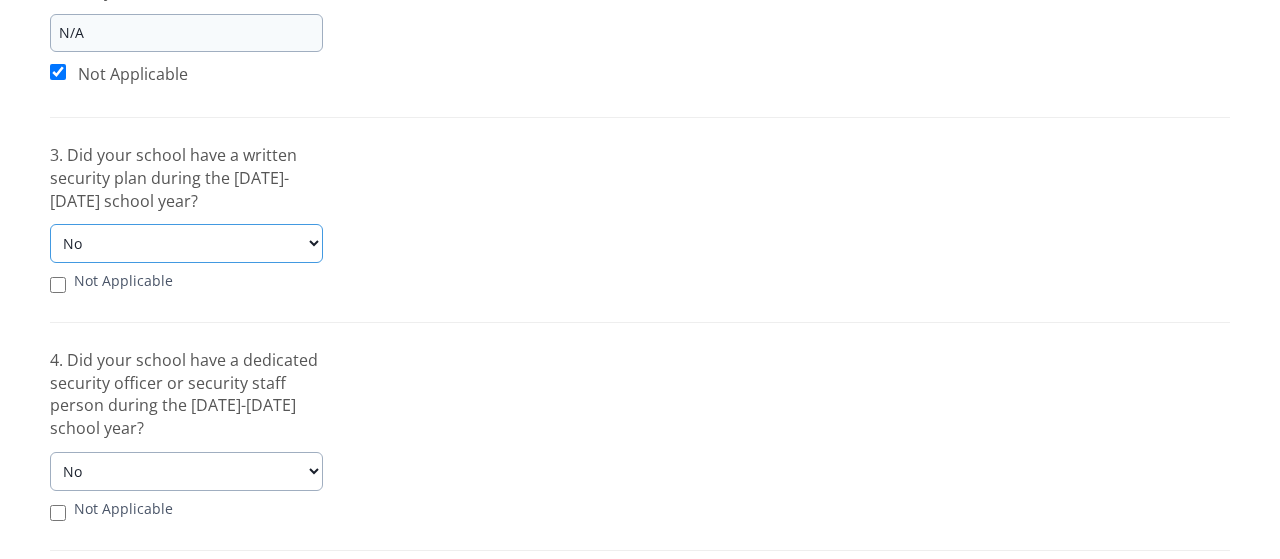 click on "Please select   Yes   No" at bounding box center (186, 243) 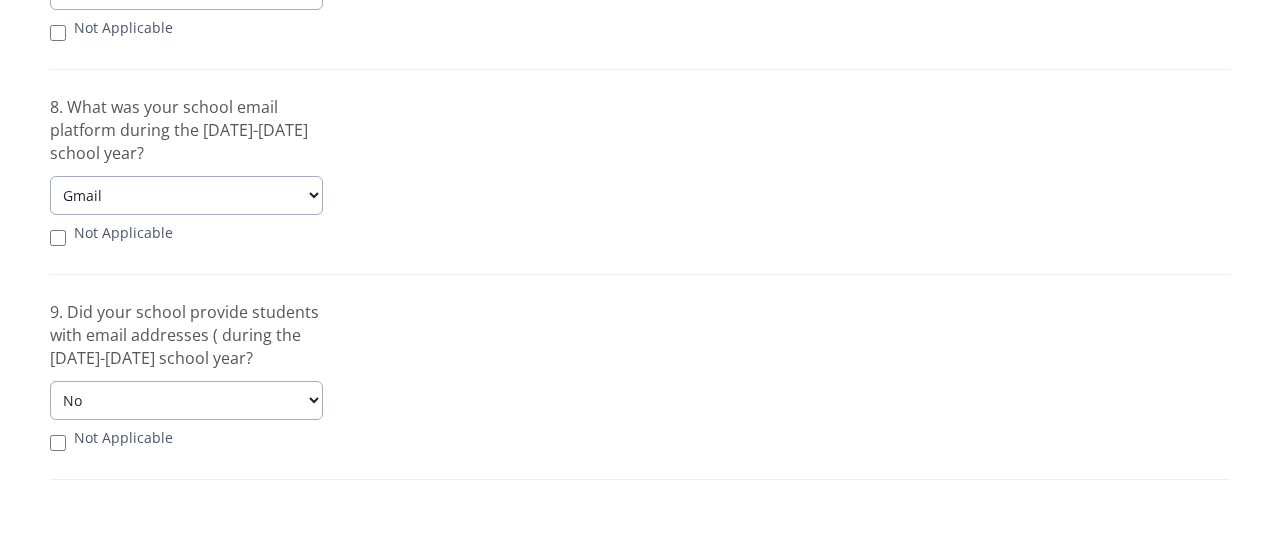scroll, scrollTop: 2211, scrollLeft: 0, axis: vertical 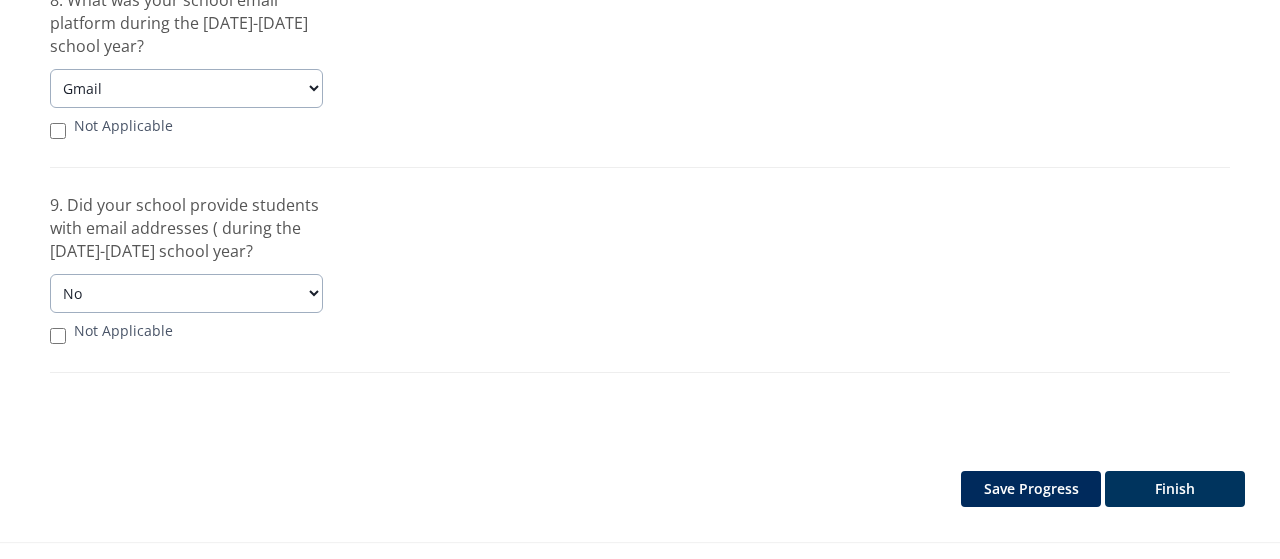 click on "Finish" at bounding box center (1175, 489) 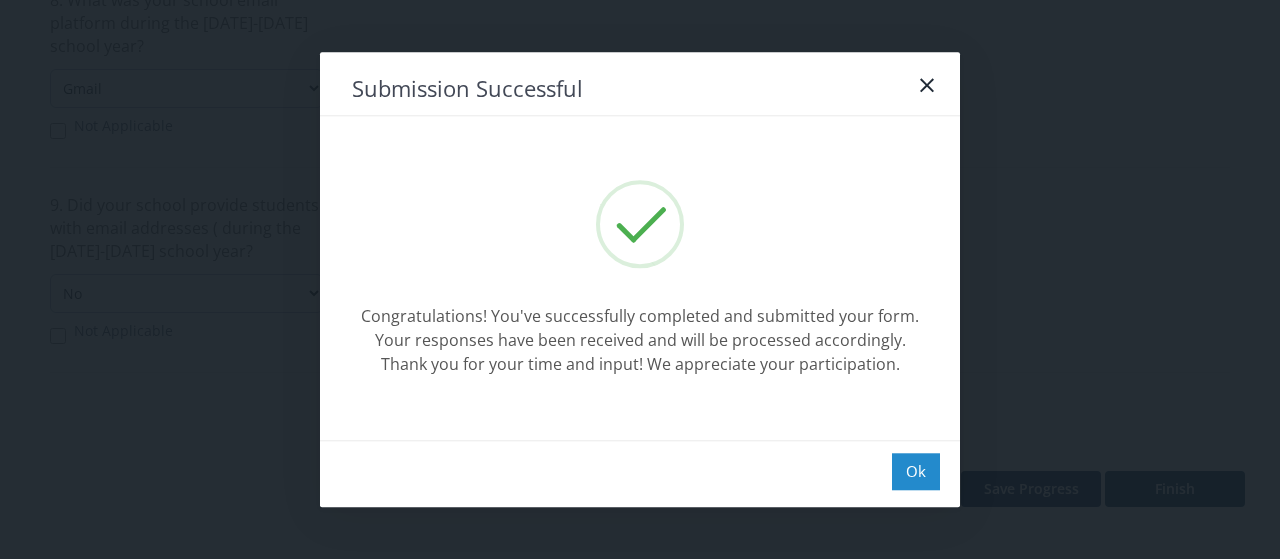 click on "Ok" at bounding box center (916, 471) 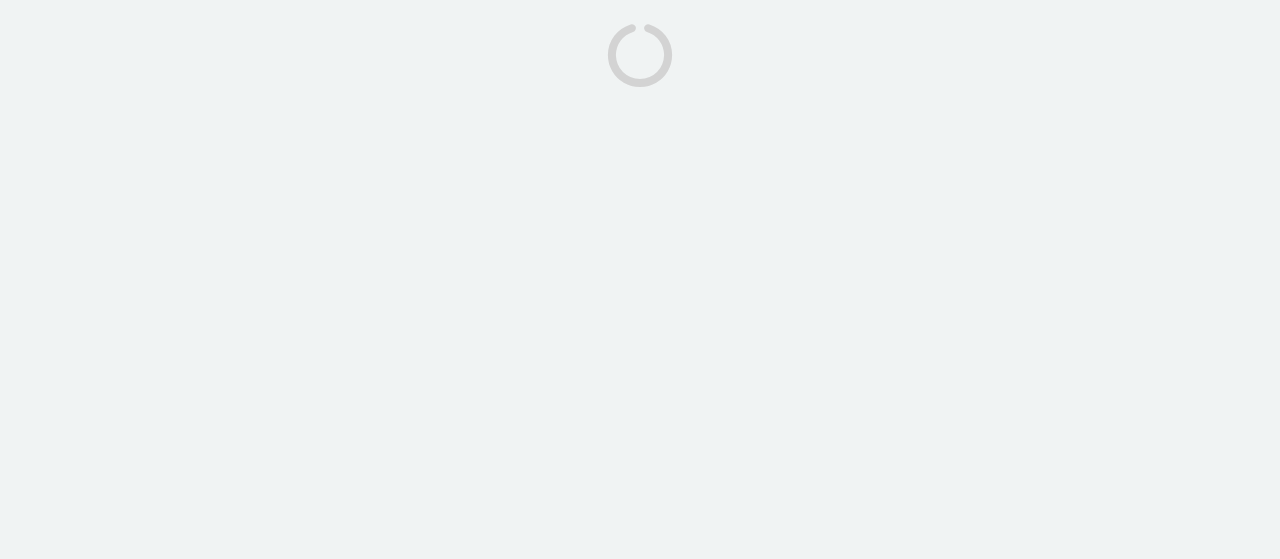 scroll, scrollTop: 0, scrollLeft: 0, axis: both 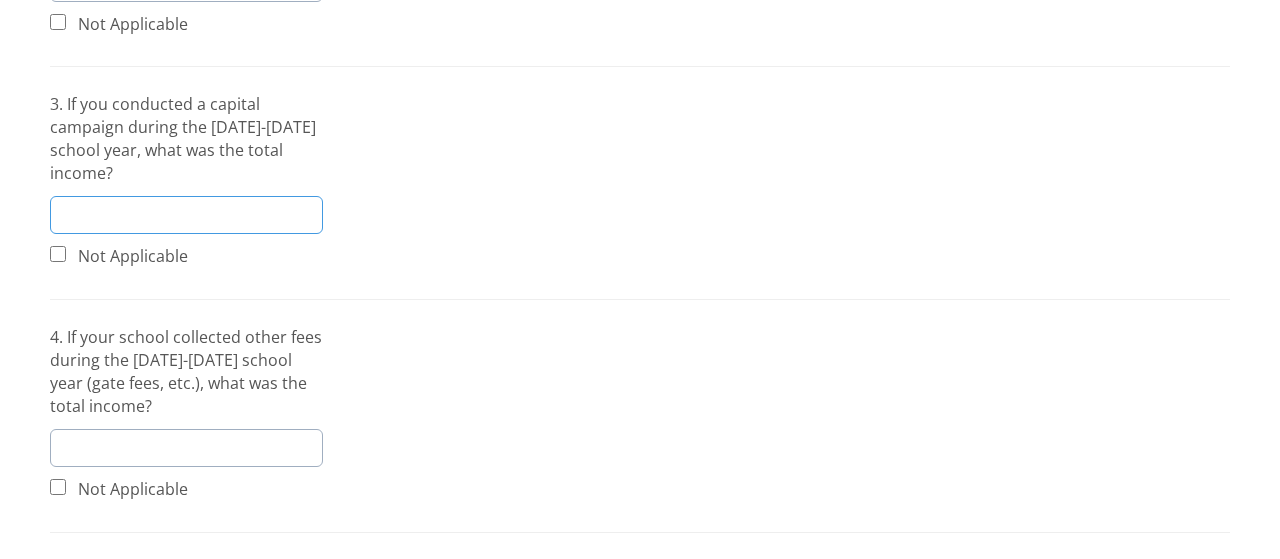 click at bounding box center (186, 215) 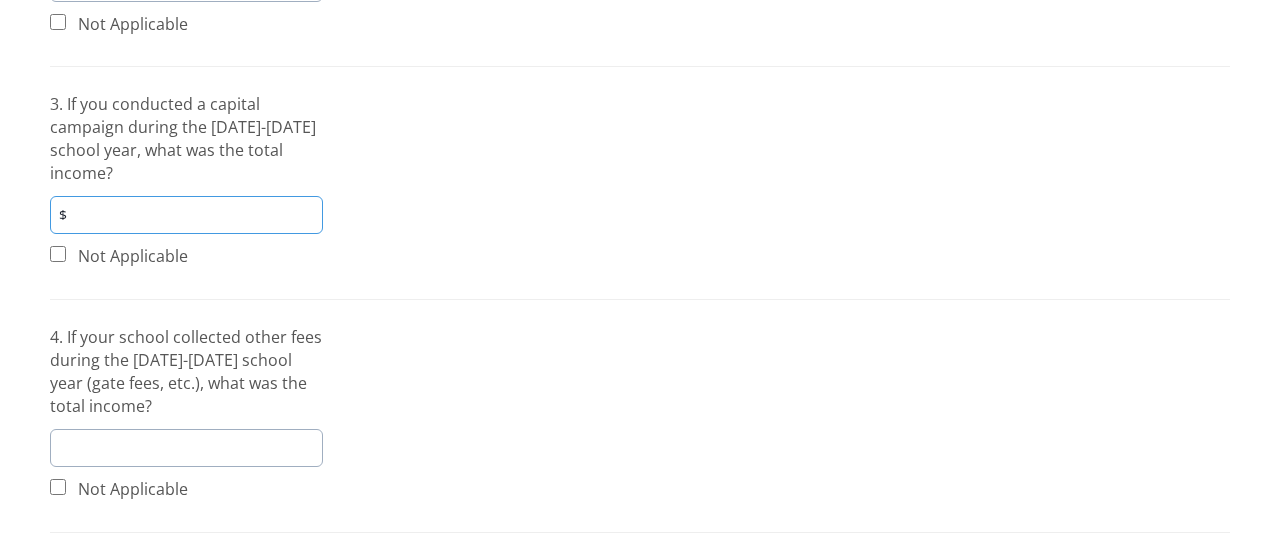 type on "$0" 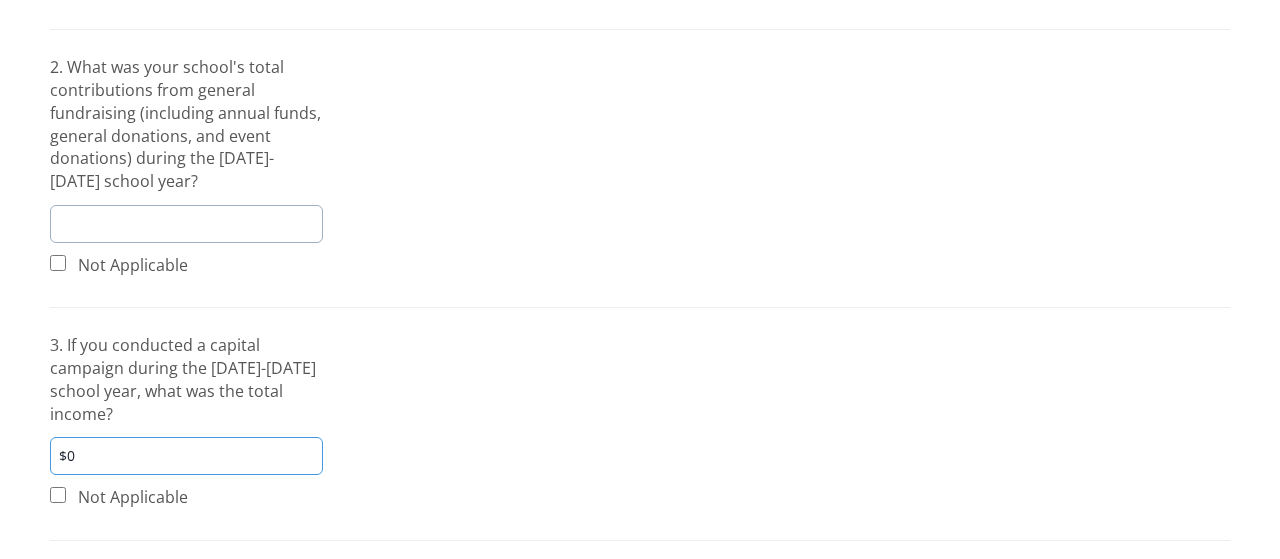 scroll, scrollTop: 863, scrollLeft: 0, axis: vertical 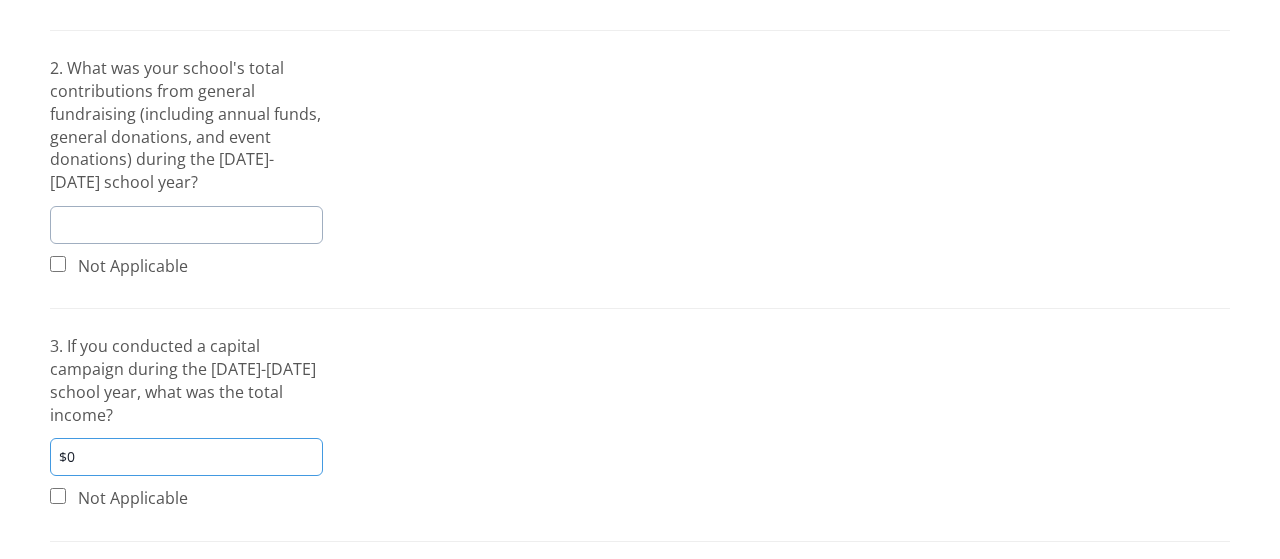 type 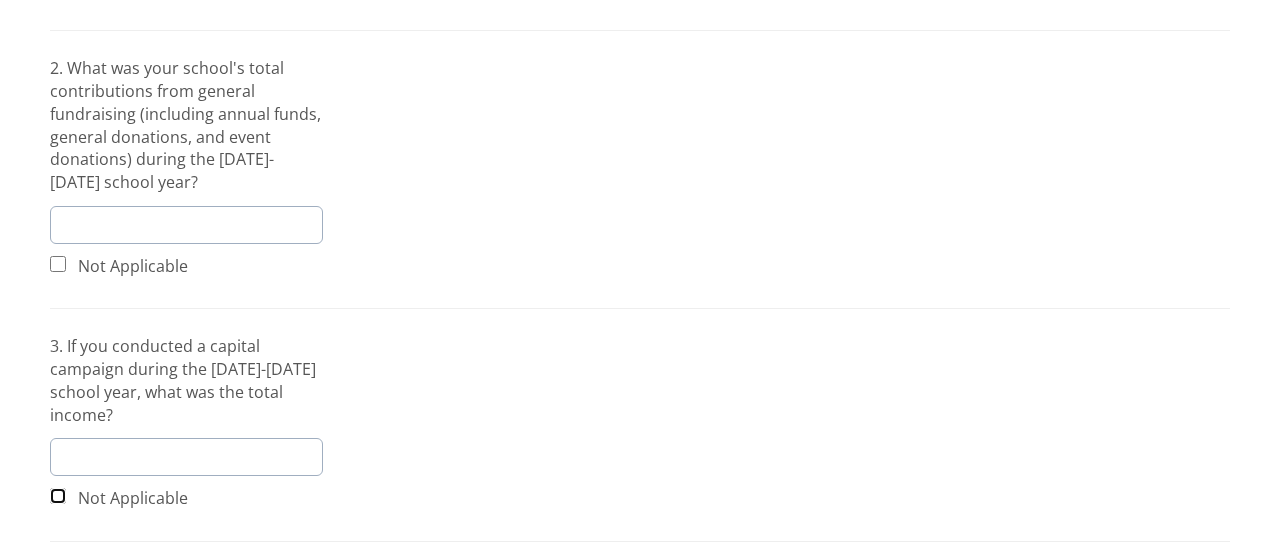 click at bounding box center (58, 496) 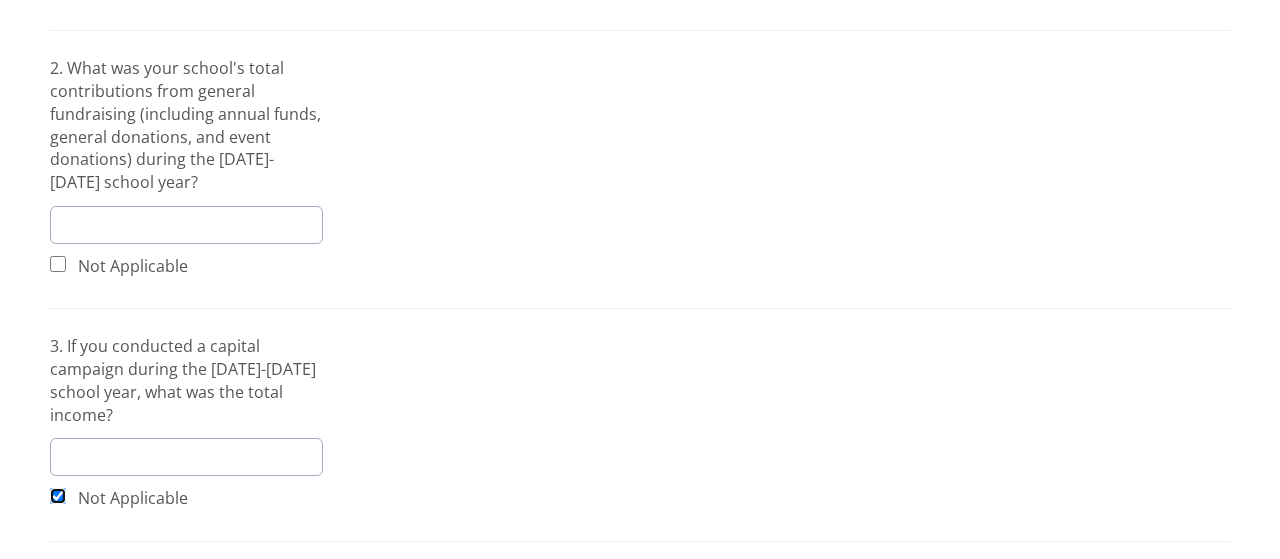 checkbox on "true" 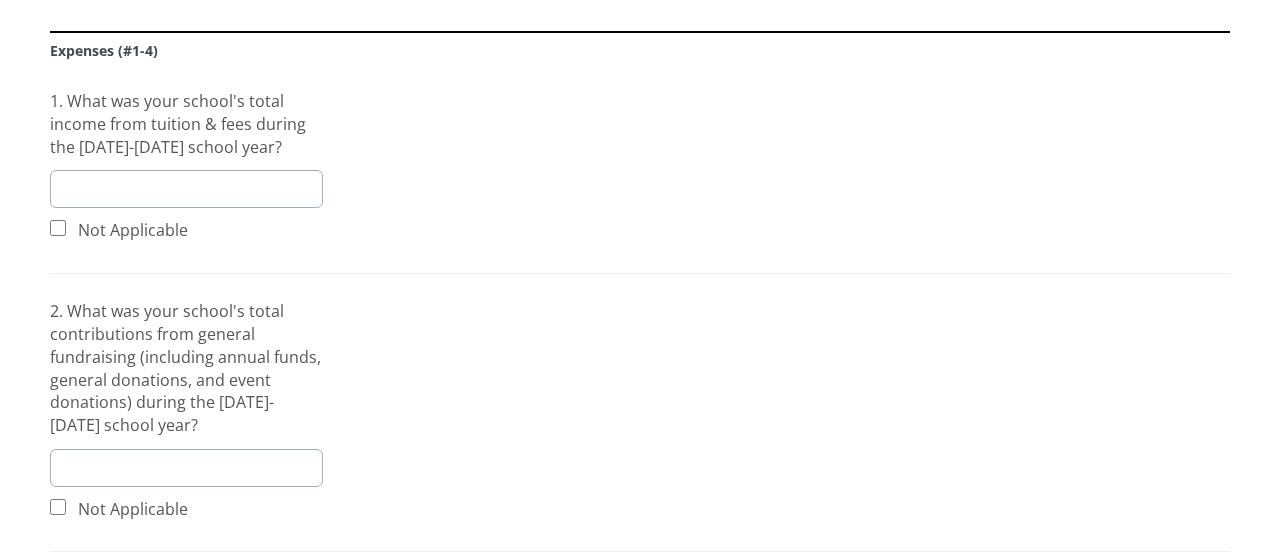 scroll, scrollTop: 619, scrollLeft: 0, axis: vertical 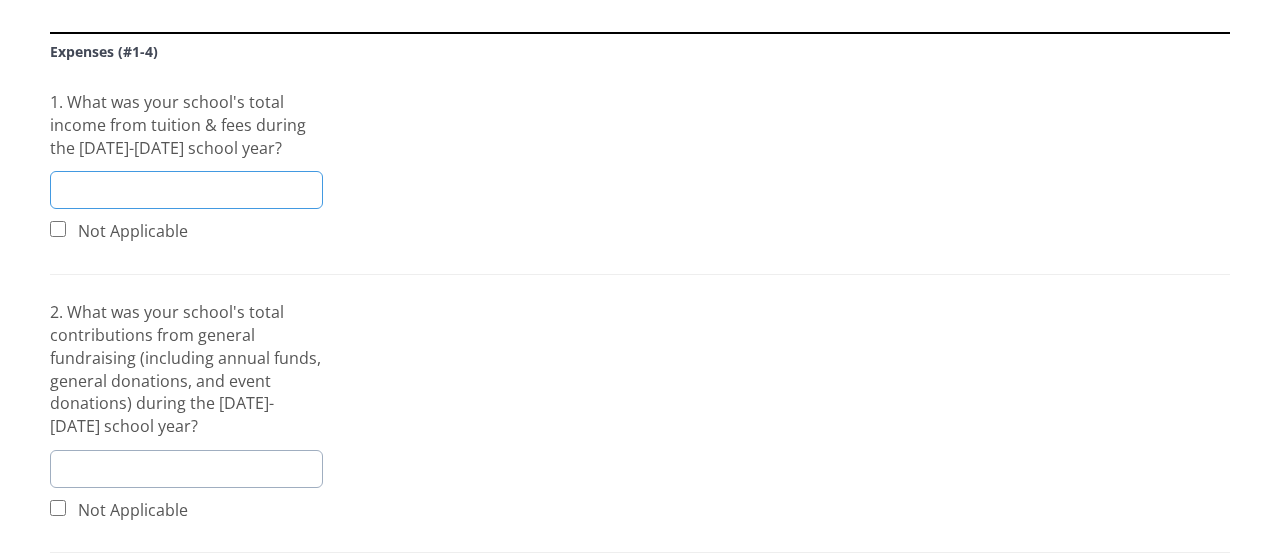 click at bounding box center (186, 190) 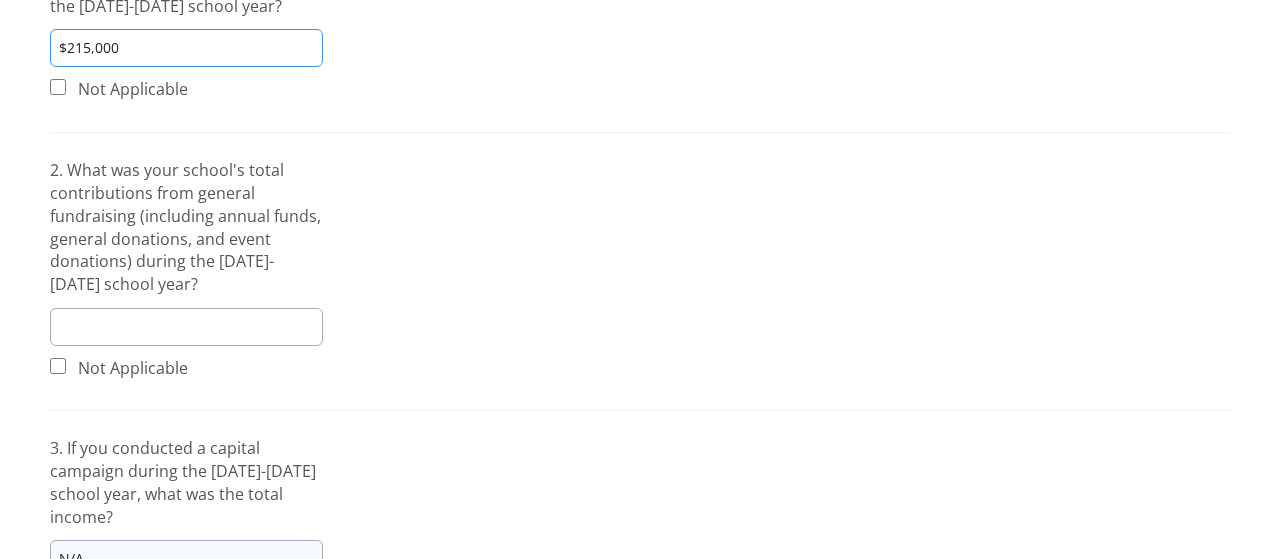 scroll, scrollTop: 765, scrollLeft: 0, axis: vertical 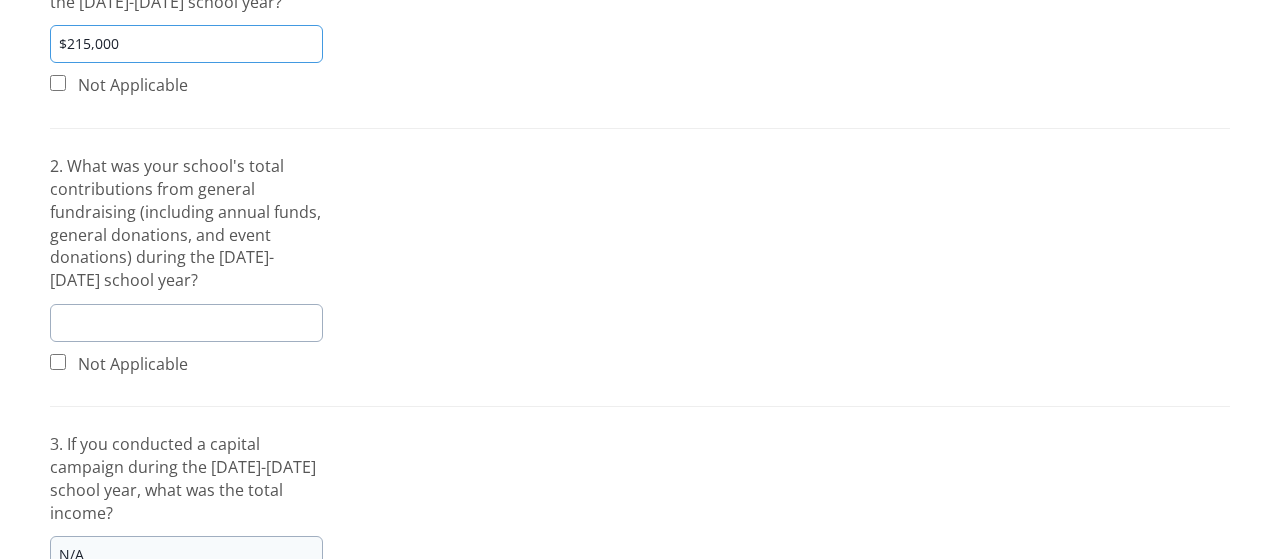 type on "$215,000" 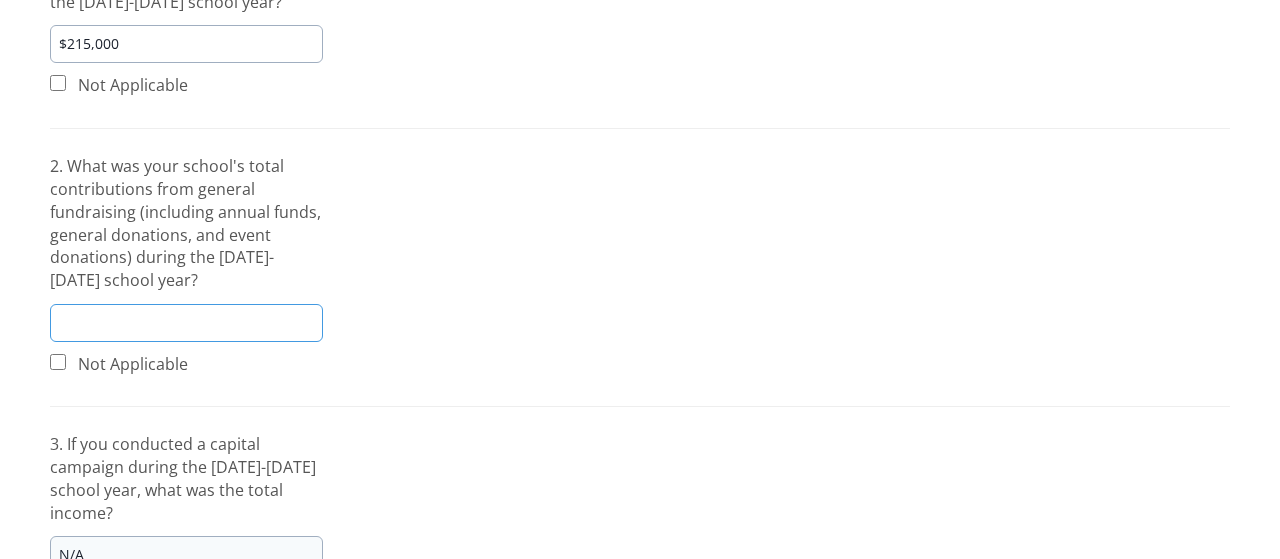 click at bounding box center [186, 323] 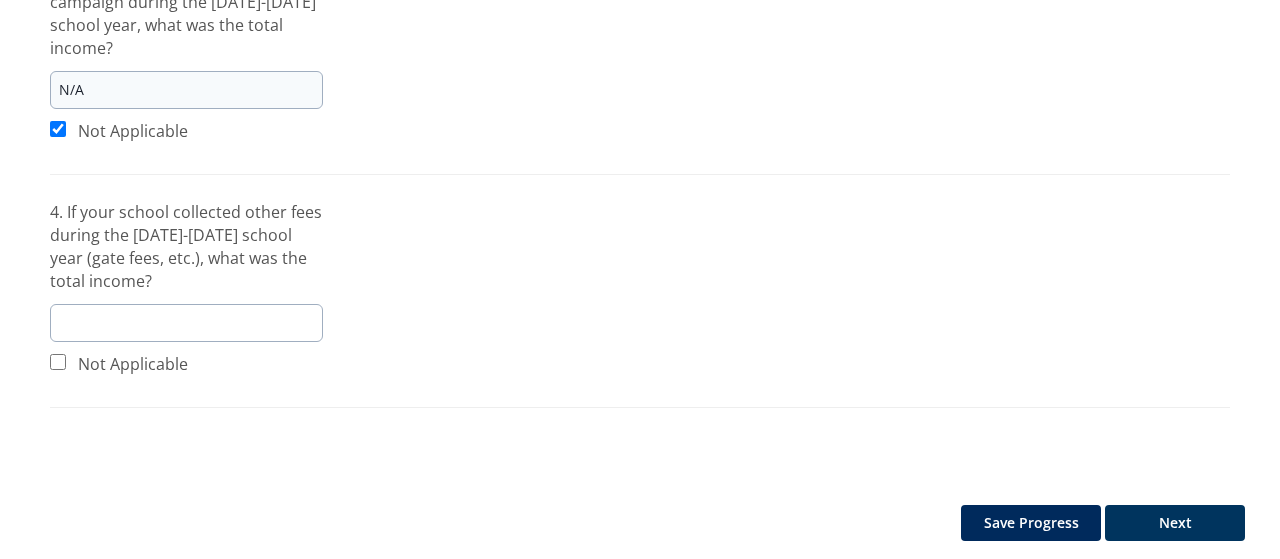 scroll, scrollTop: 1276, scrollLeft: 0, axis: vertical 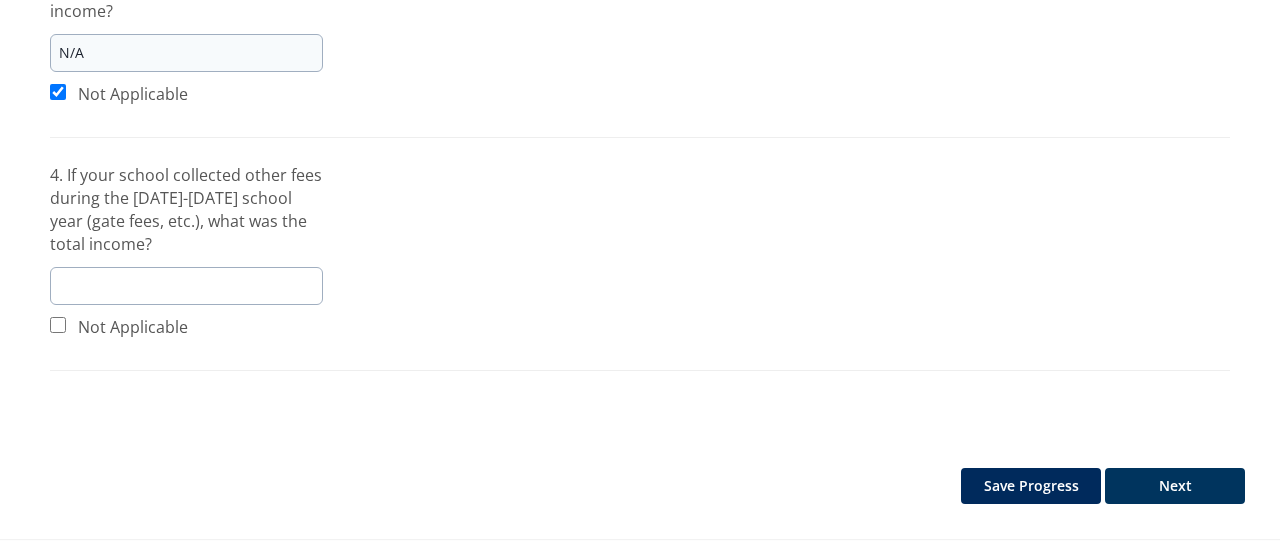 type on "$75,000" 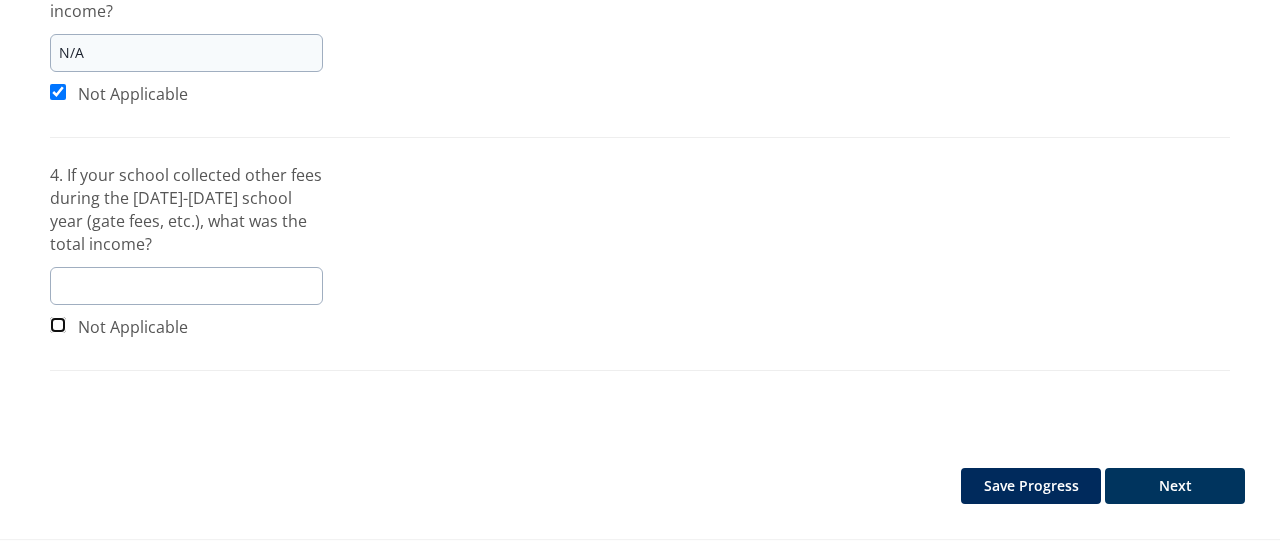 click at bounding box center (58, 325) 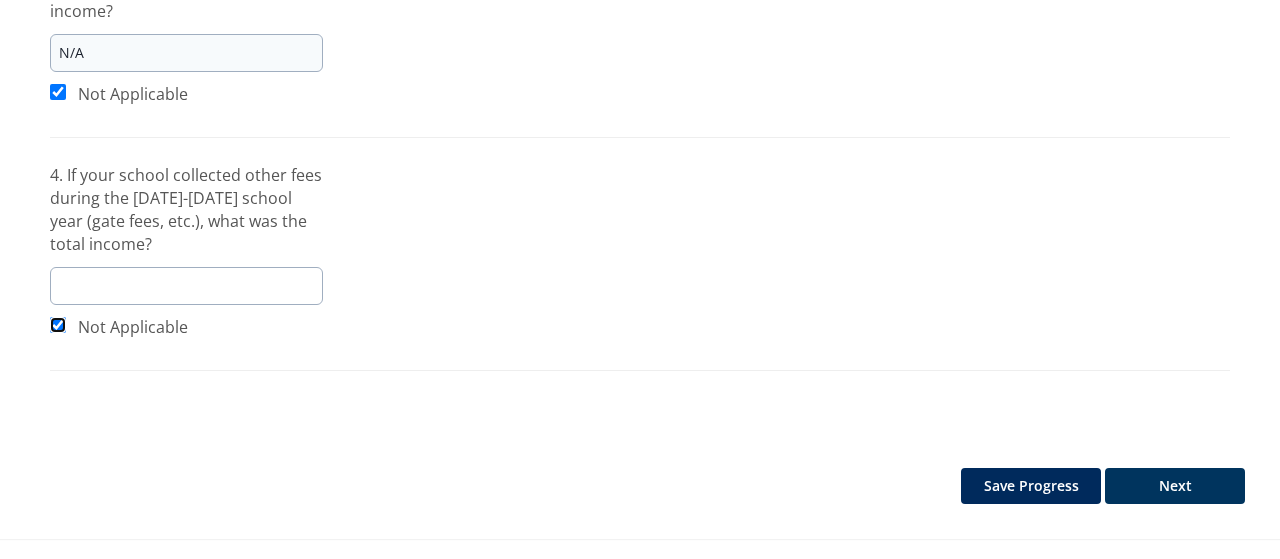 checkbox on "true" 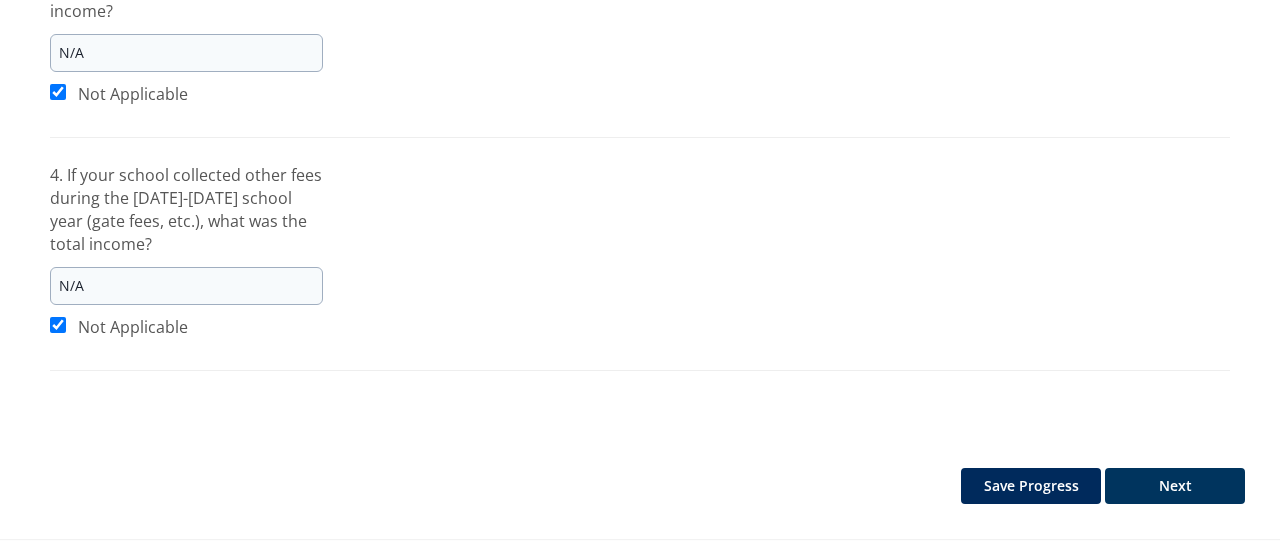 click on "Next" at bounding box center [1175, 486] 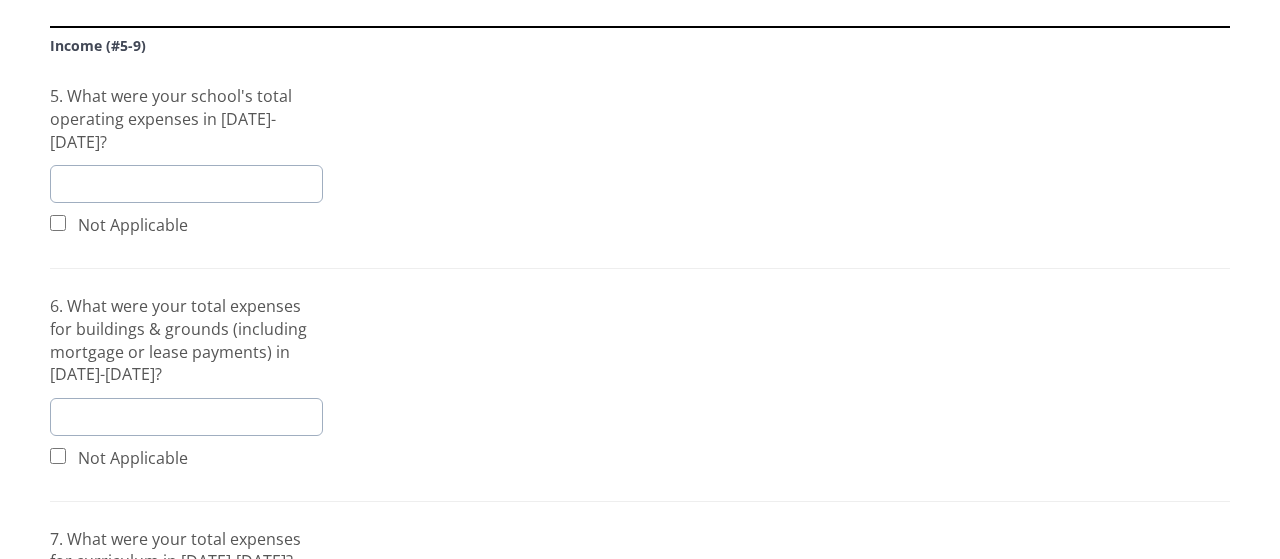 scroll, scrollTop: 414, scrollLeft: 0, axis: vertical 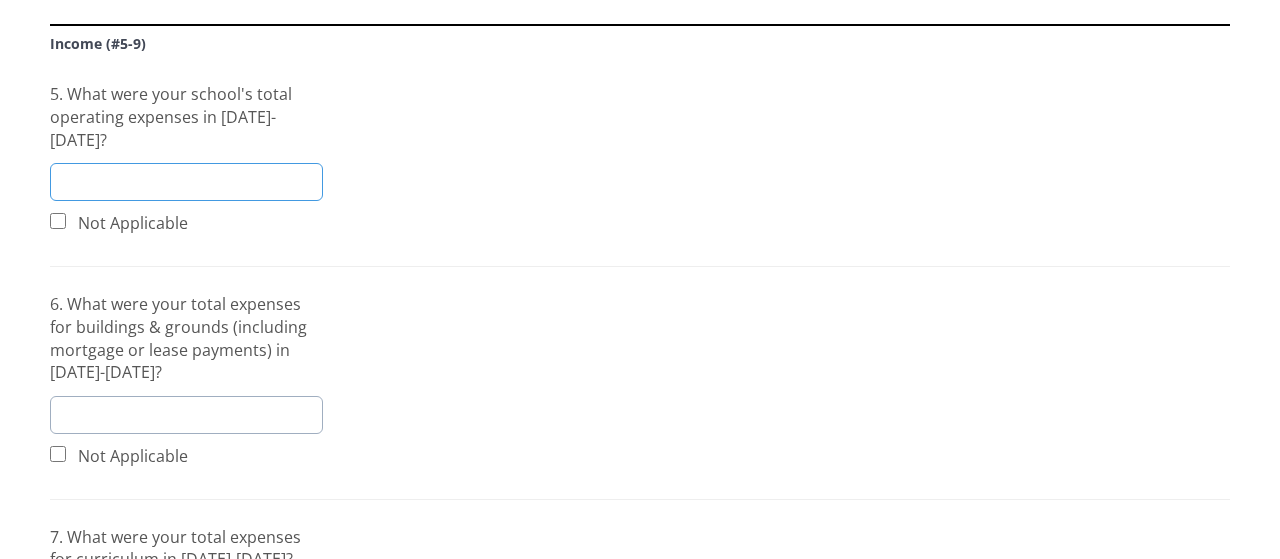 click at bounding box center (186, 182) 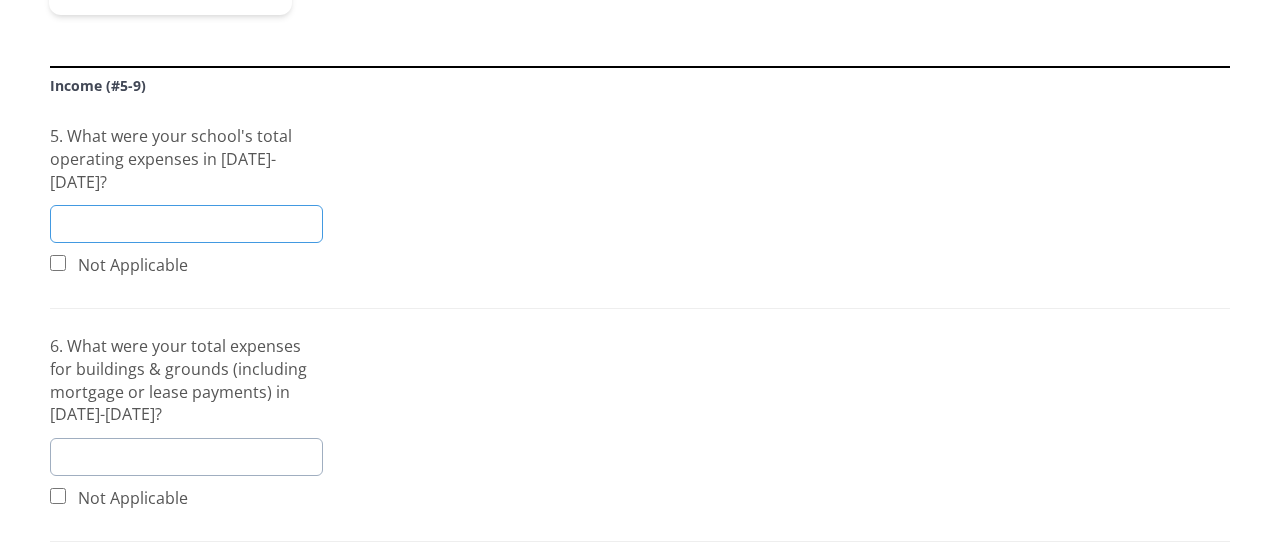 scroll, scrollTop: 374, scrollLeft: 0, axis: vertical 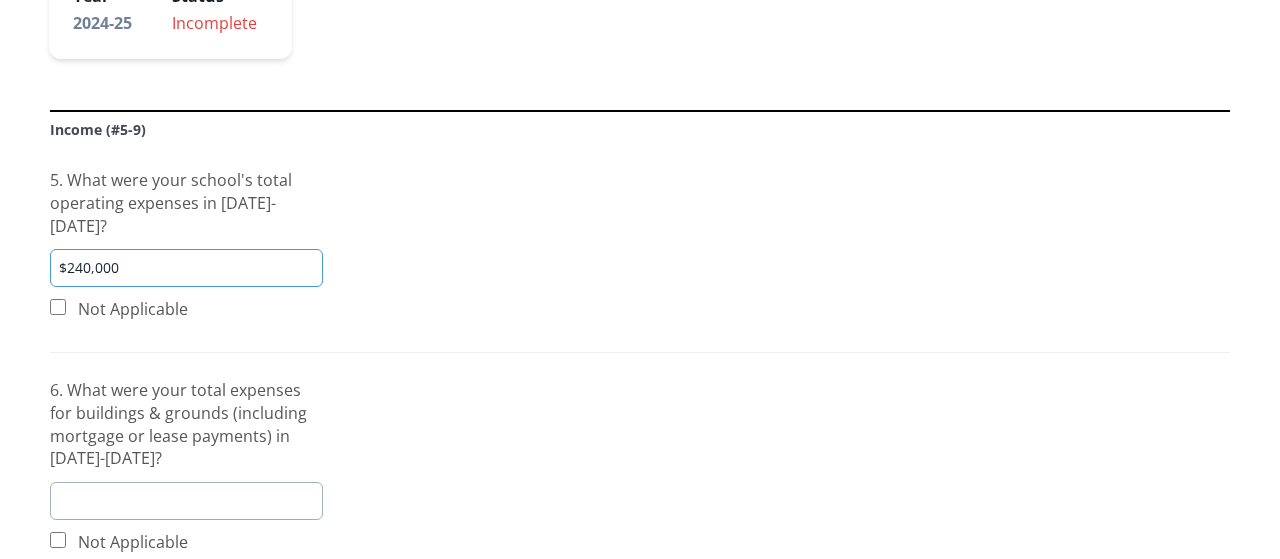 type on "$240,000" 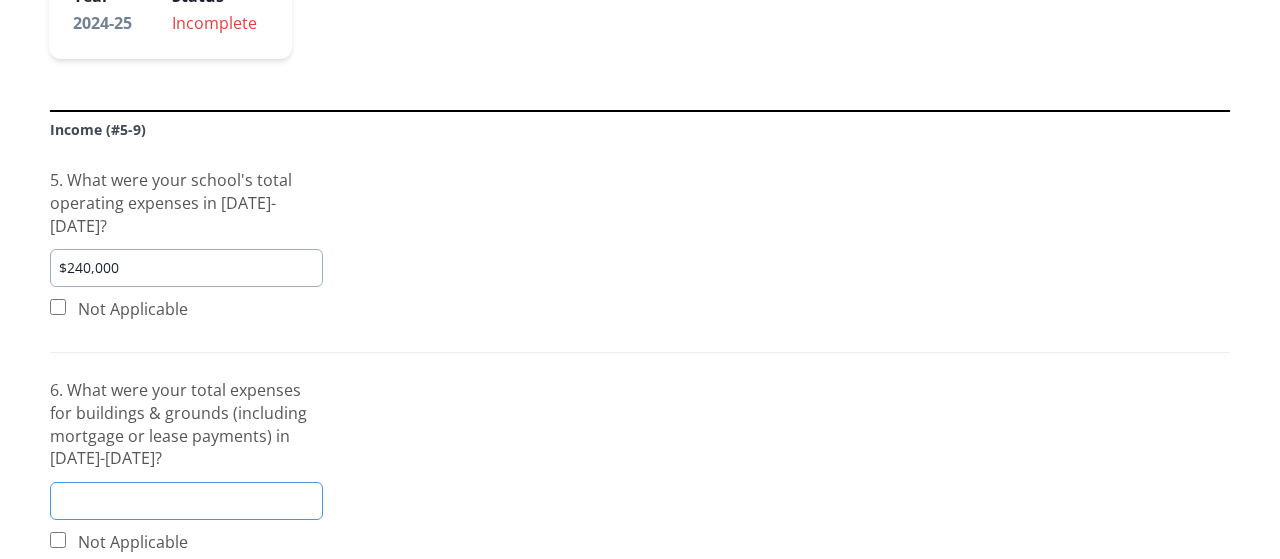 click at bounding box center [186, 501] 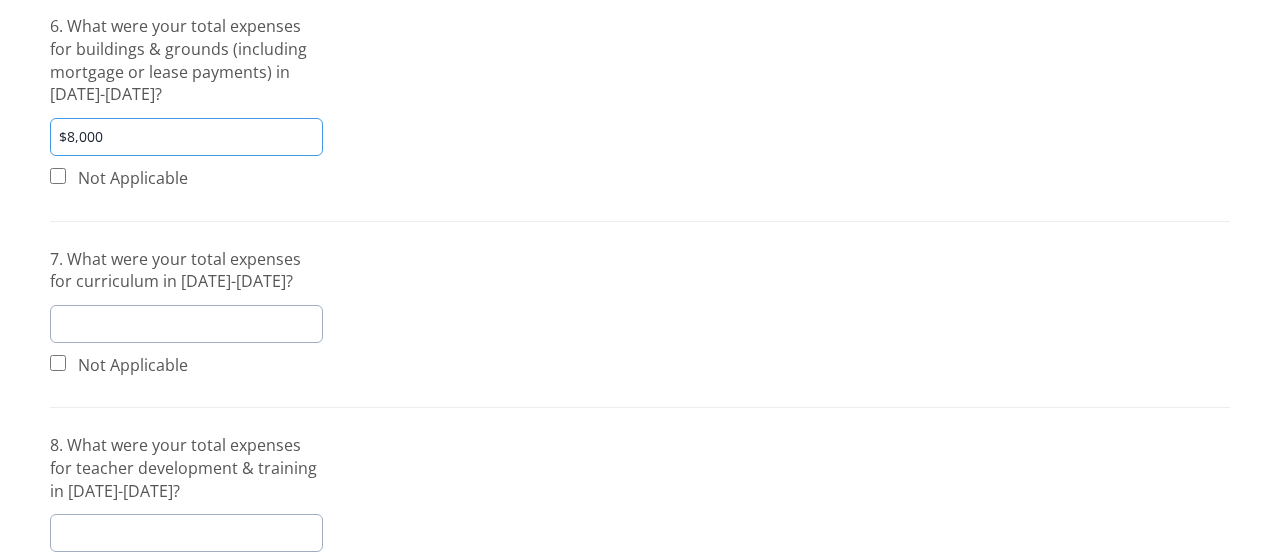 scroll, scrollTop: 698, scrollLeft: 0, axis: vertical 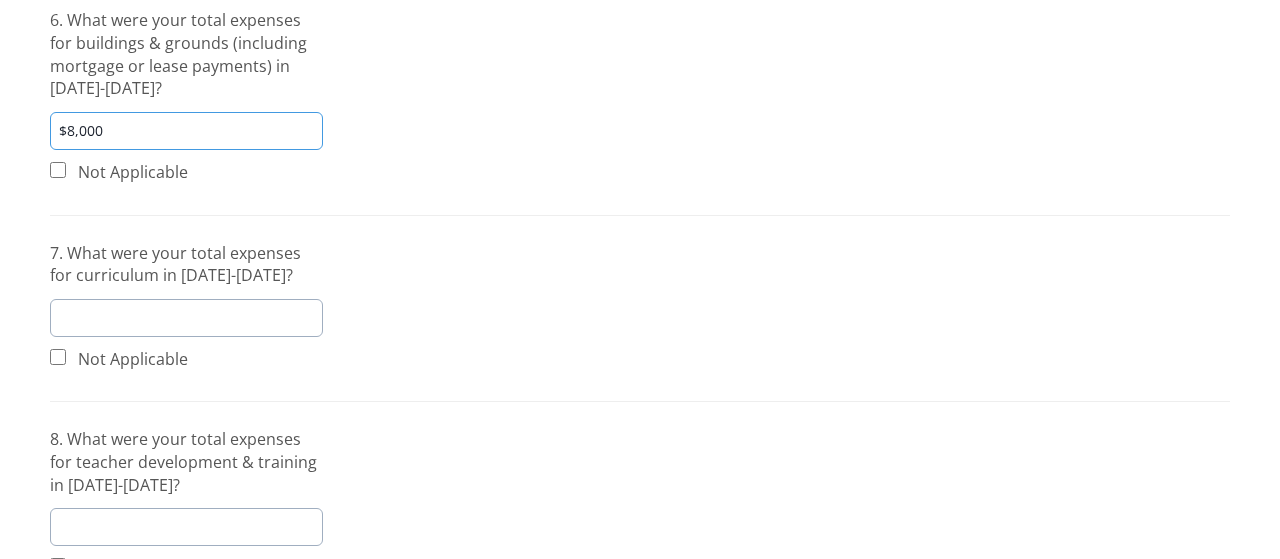 type on "$8,000" 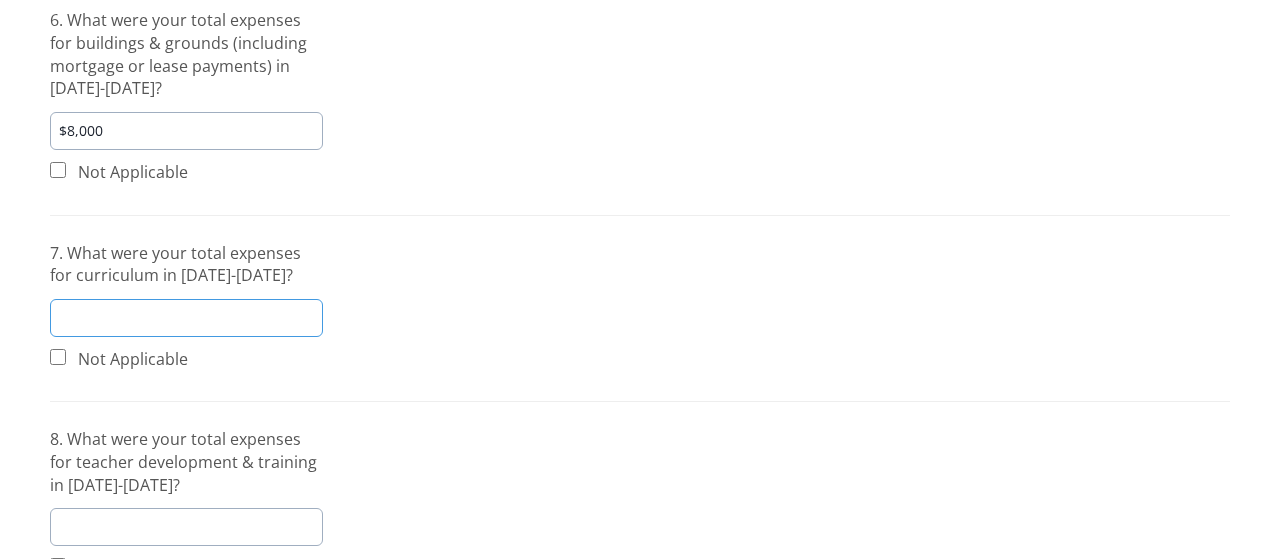 click at bounding box center [186, 318] 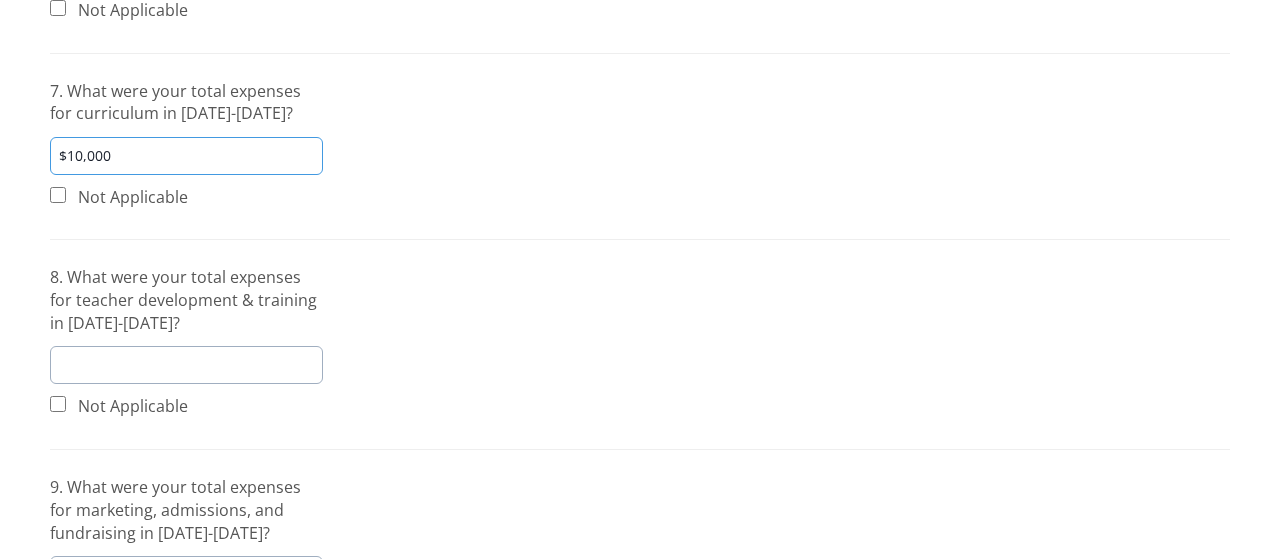 scroll, scrollTop: 860, scrollLeft: 0, axis: vertical 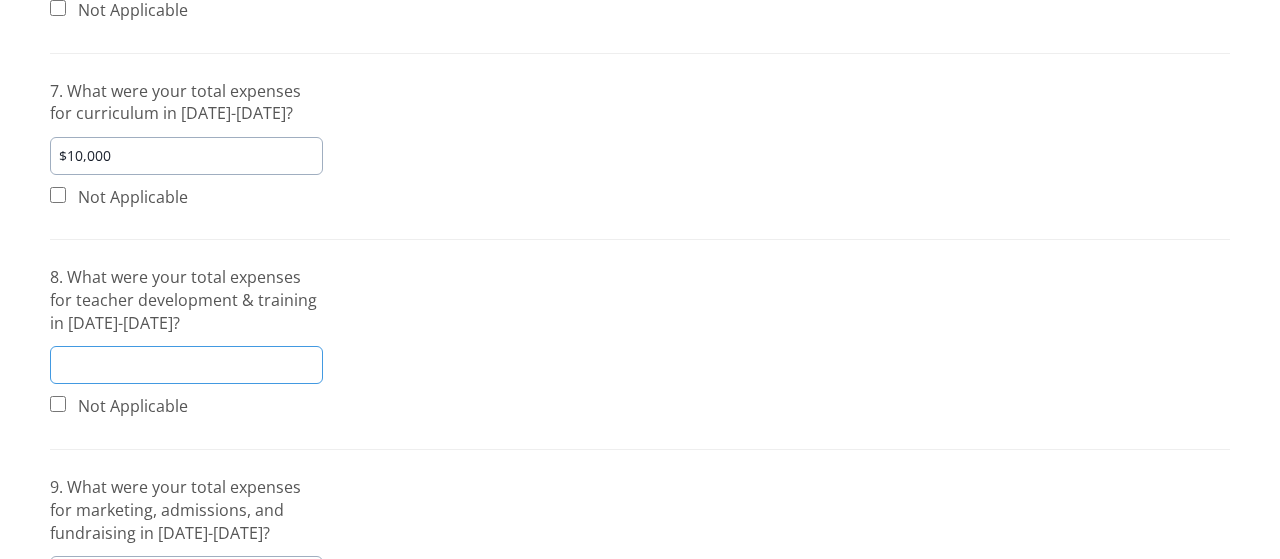 click at bounding box center (186, 365) 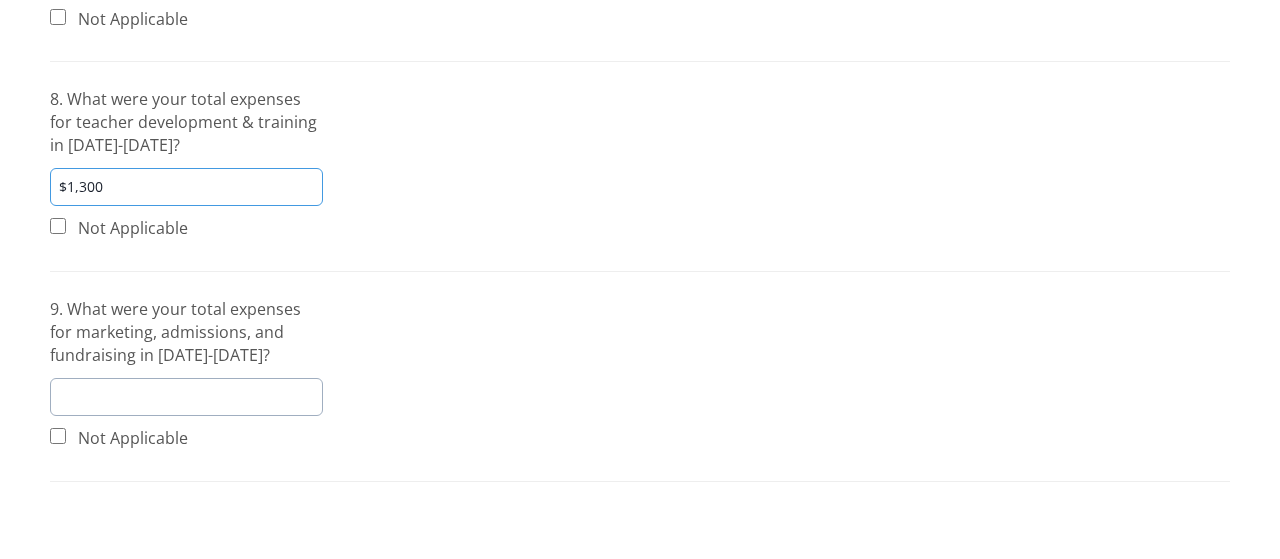 scroll, scrollTop: 1038, scrollLeft: 0, axis: vertical 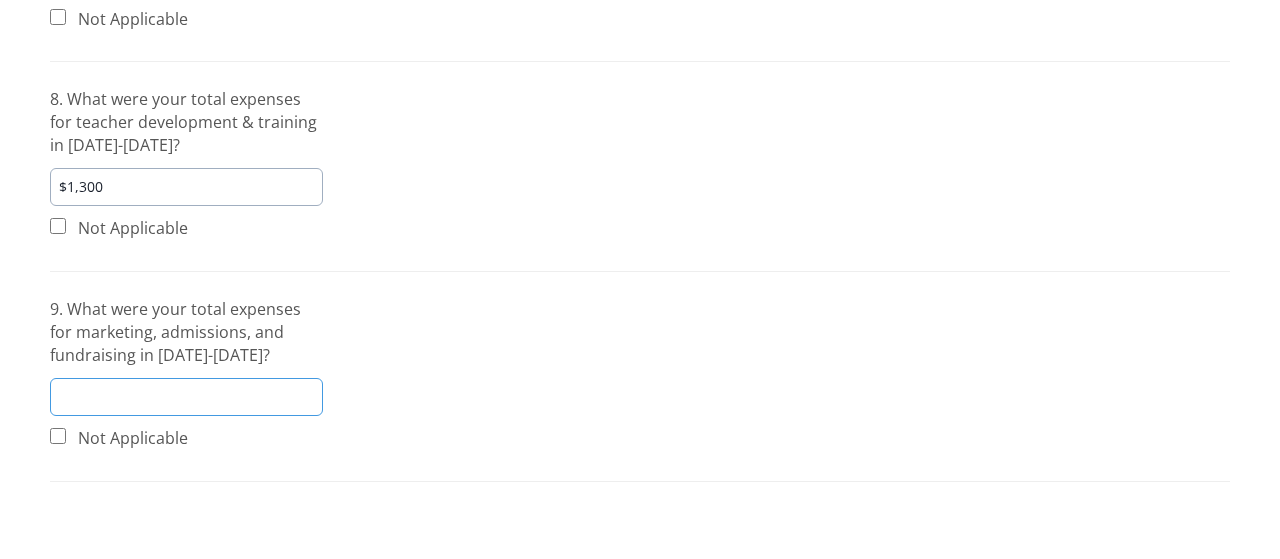 click at bounding box center [186, 397] 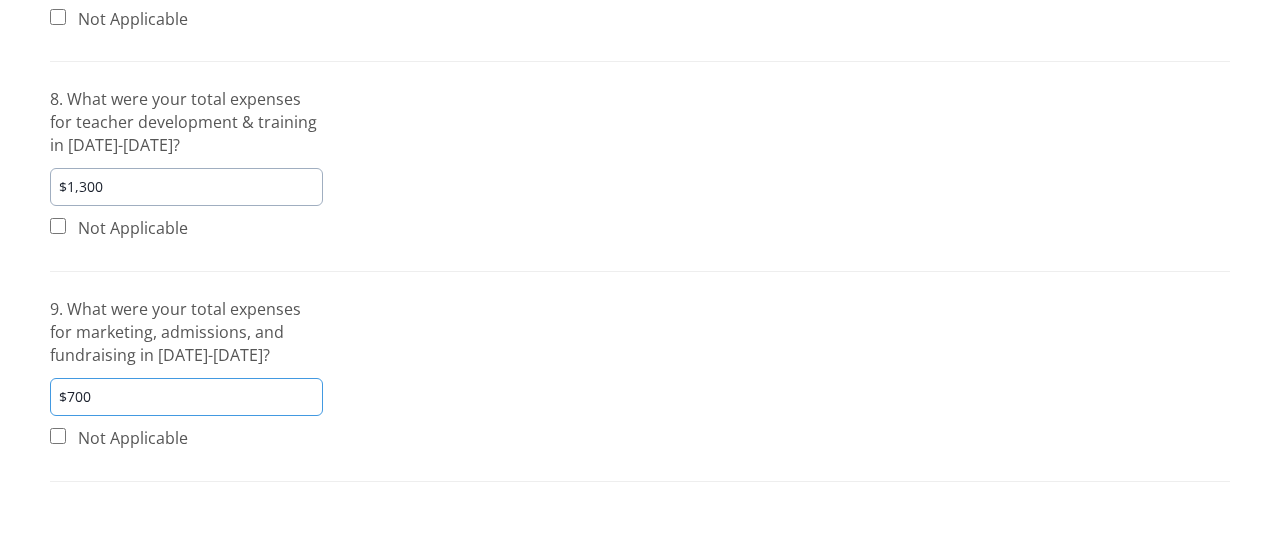 scroll, scrollTop: 1134, scrollLeft: 0, axis: vertical 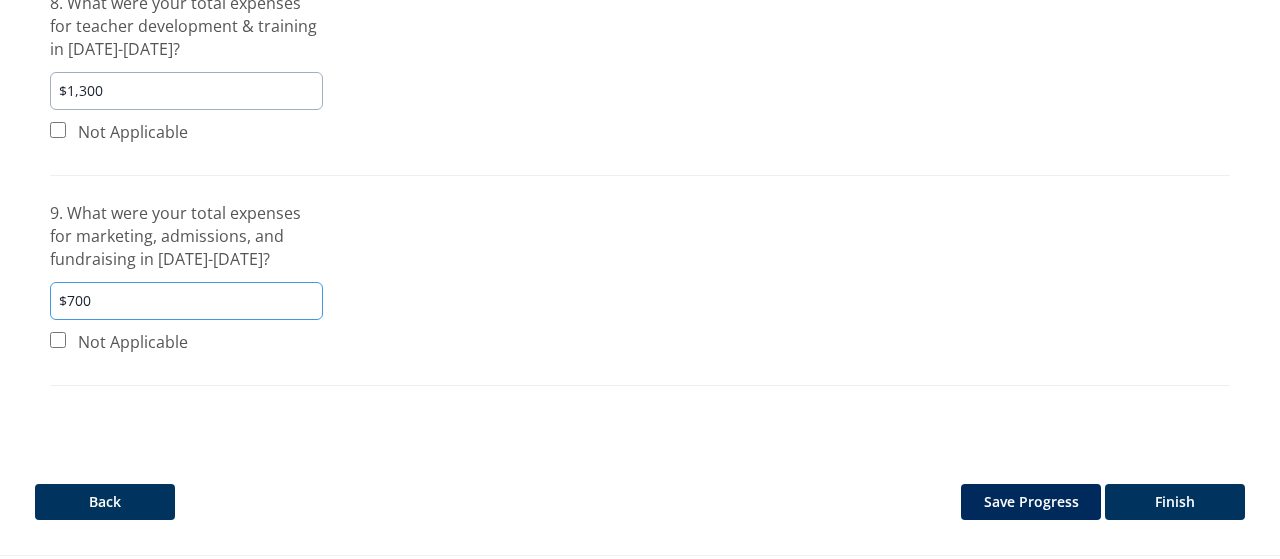 type on "$700" 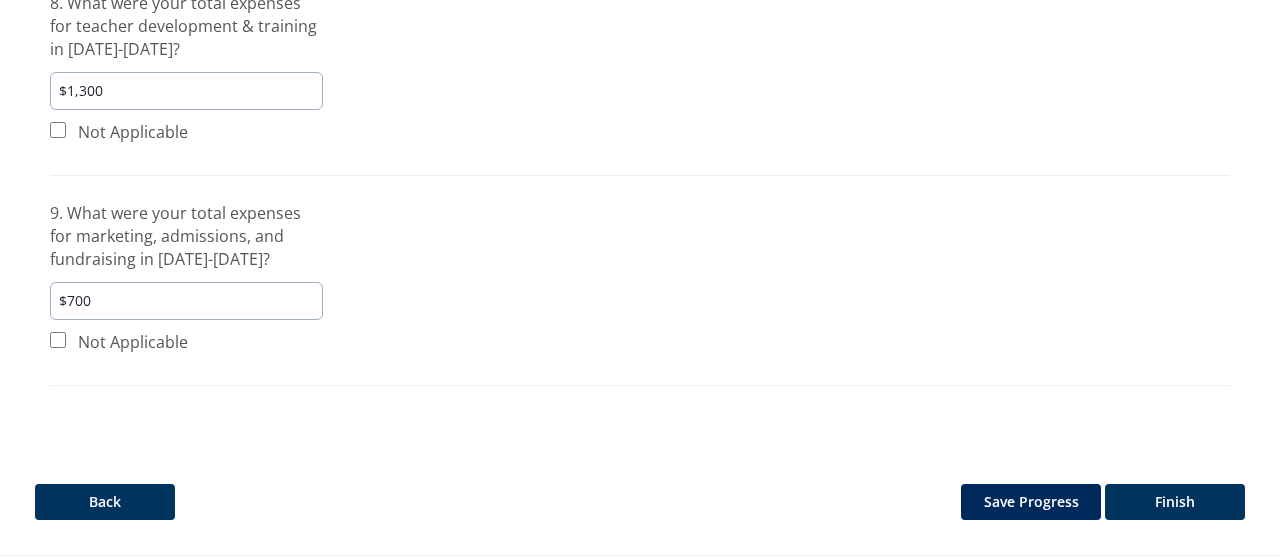 click on "Finish" at bounding box center [1175, 502] 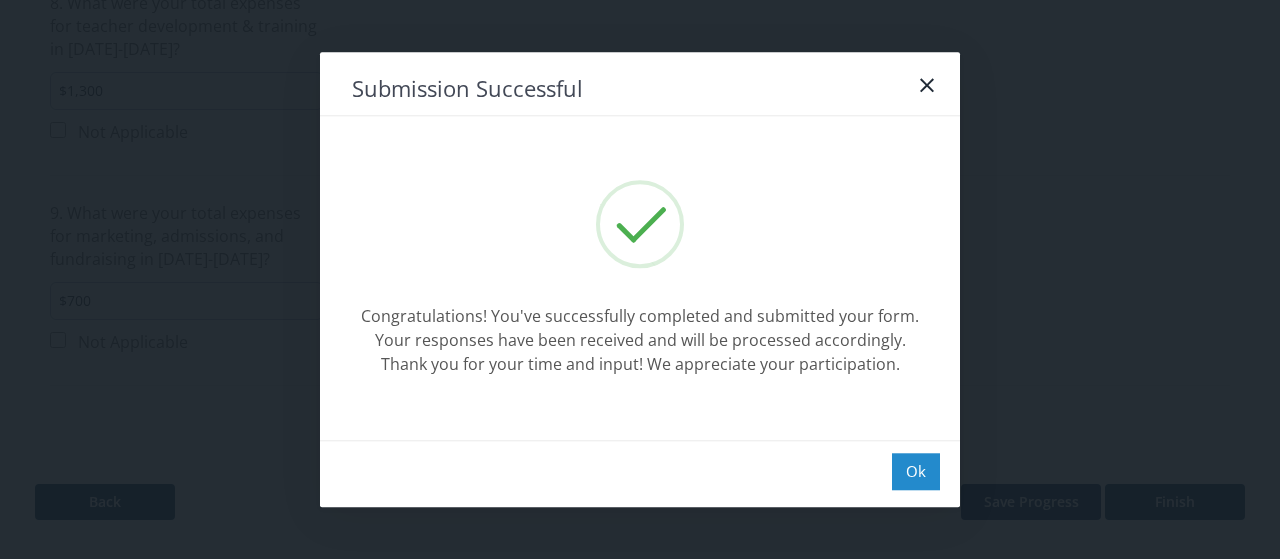 click on "Ok" at bounding box center (916, 471) 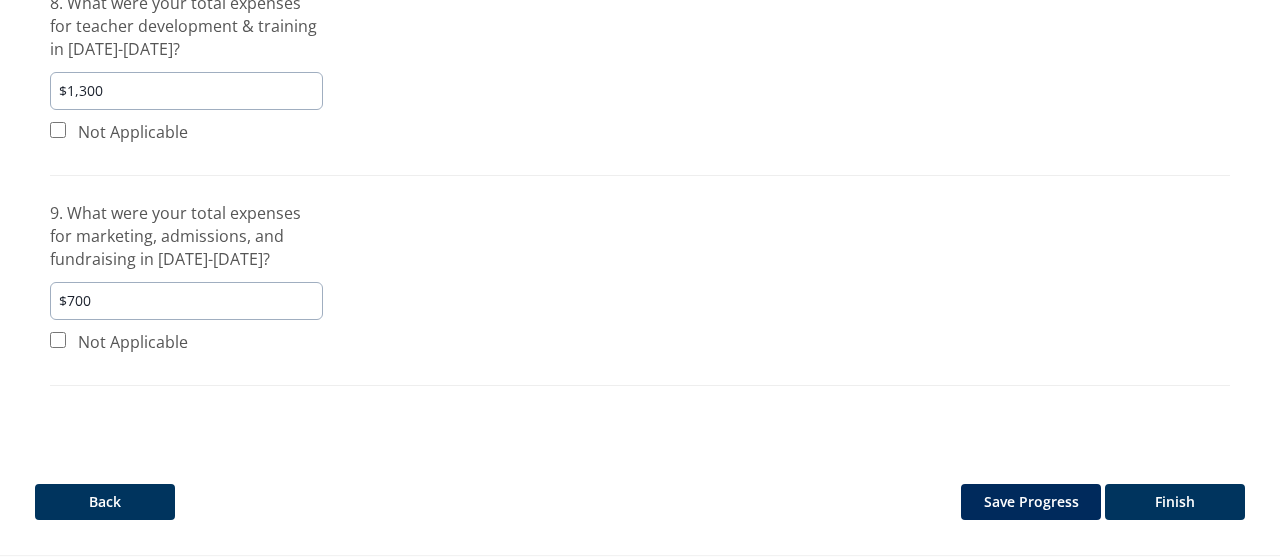 click on "Finish" at bounding box center (1175, 502) 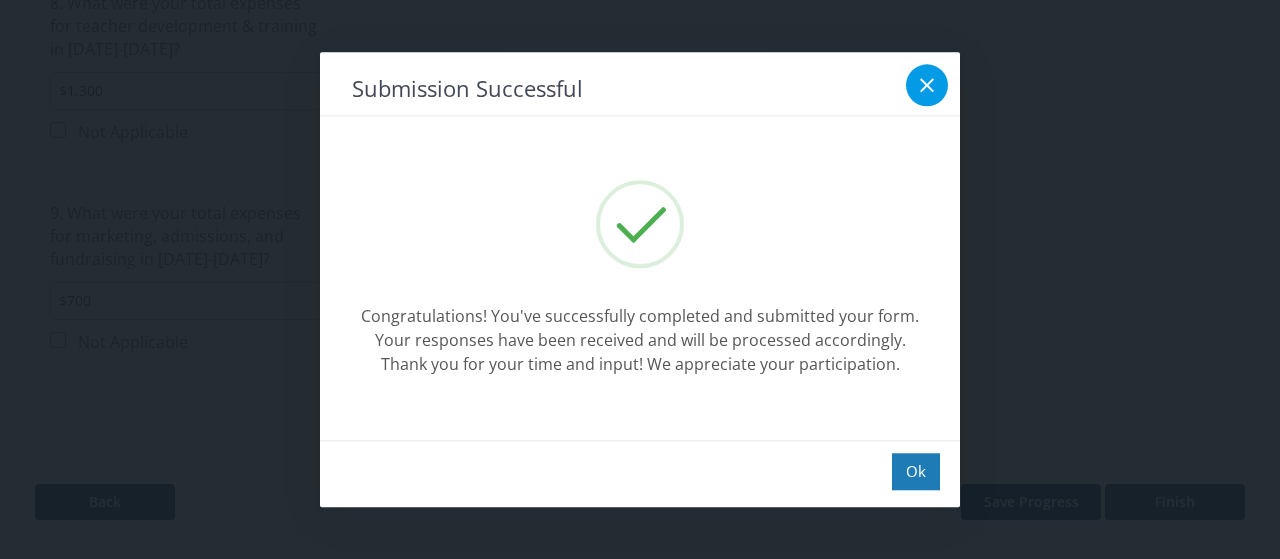 click 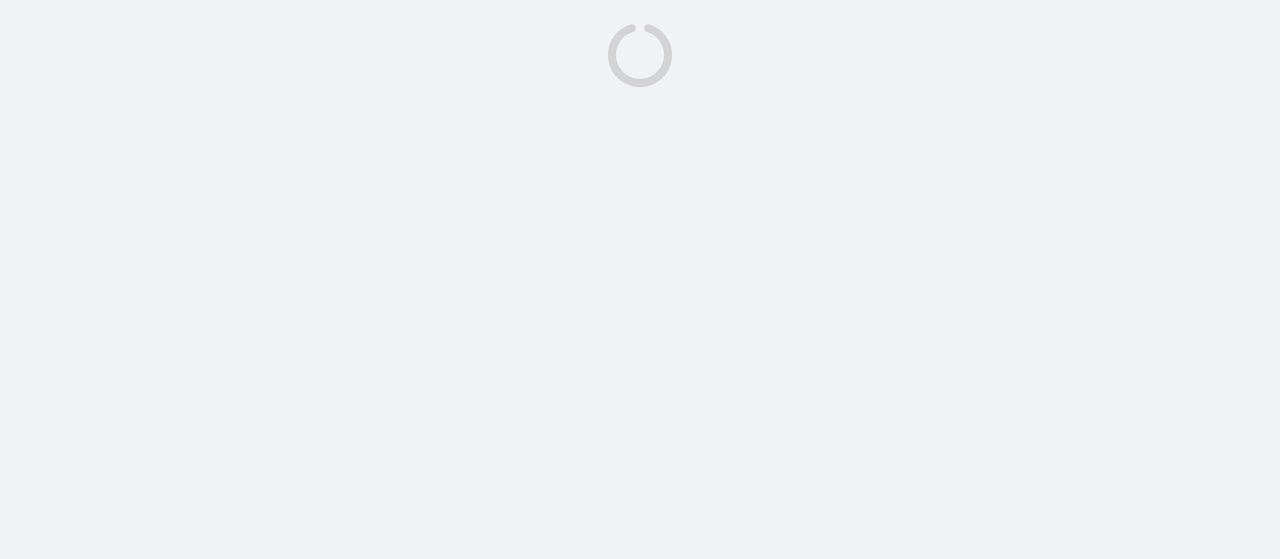 scroll, scrollTop: 0, scrollLeft: 0, axis: both 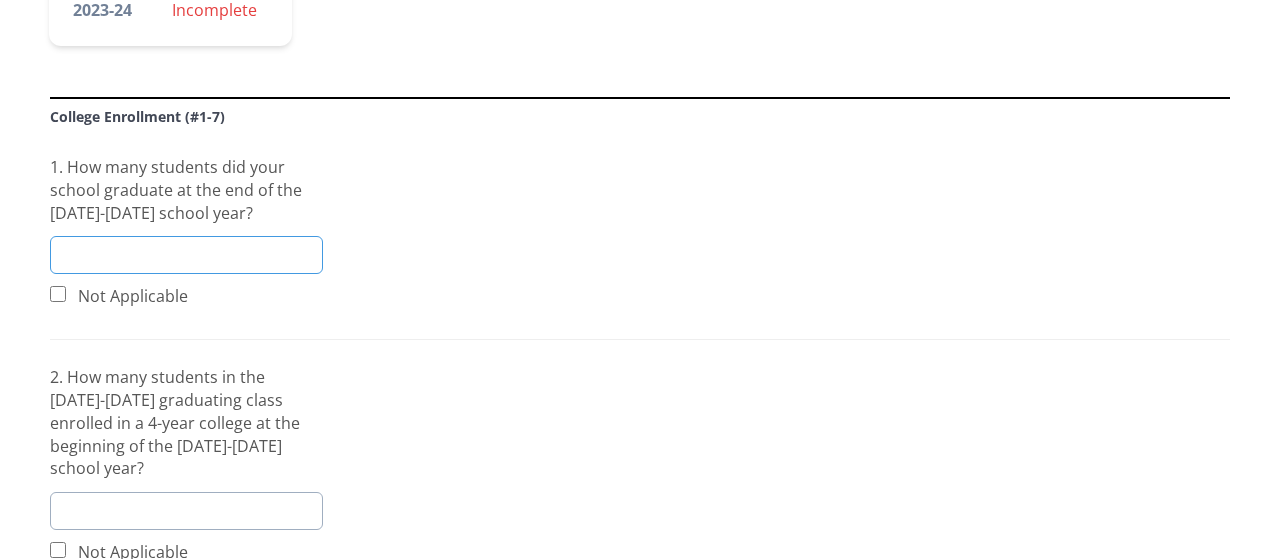 click at bounding box center [186, 255] 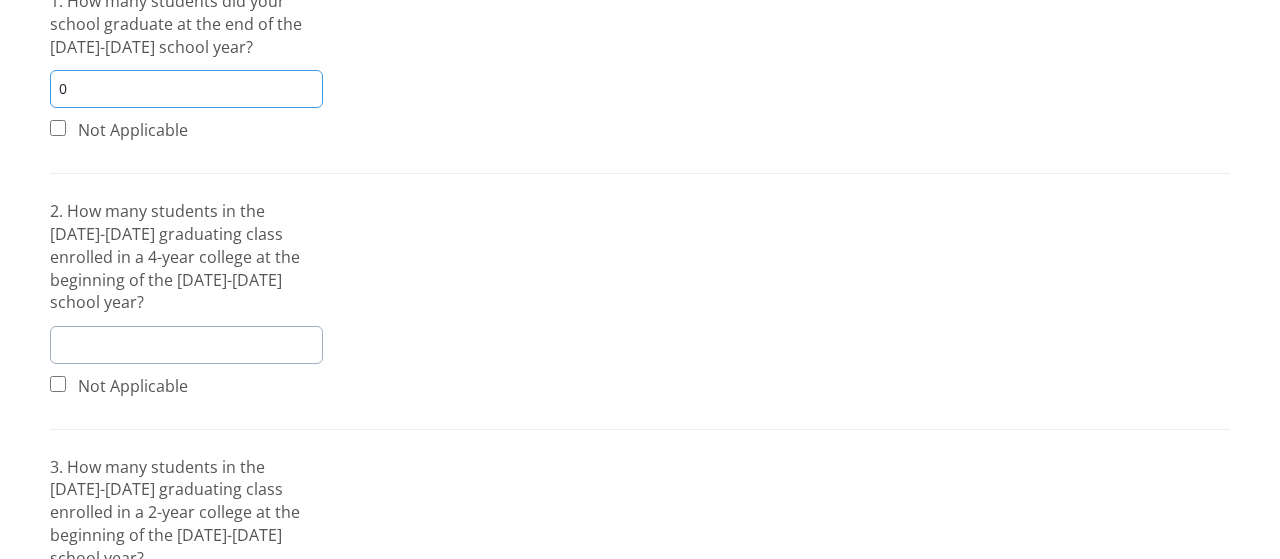 scroll, scrollTop: 749, scrollLeft: 0, axis: vertical 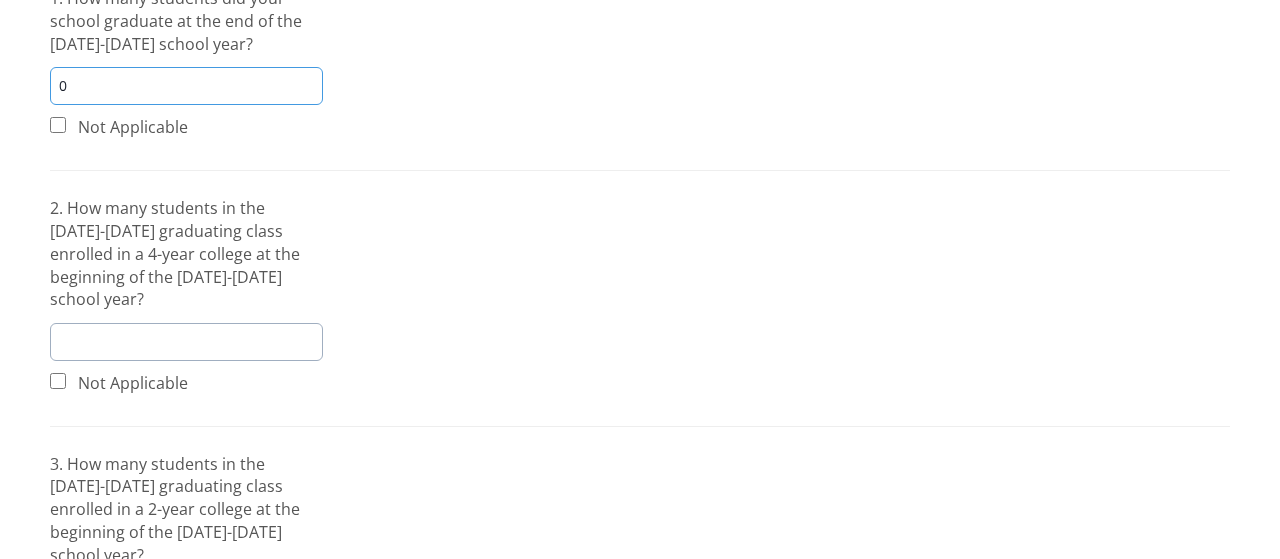 type on "0" 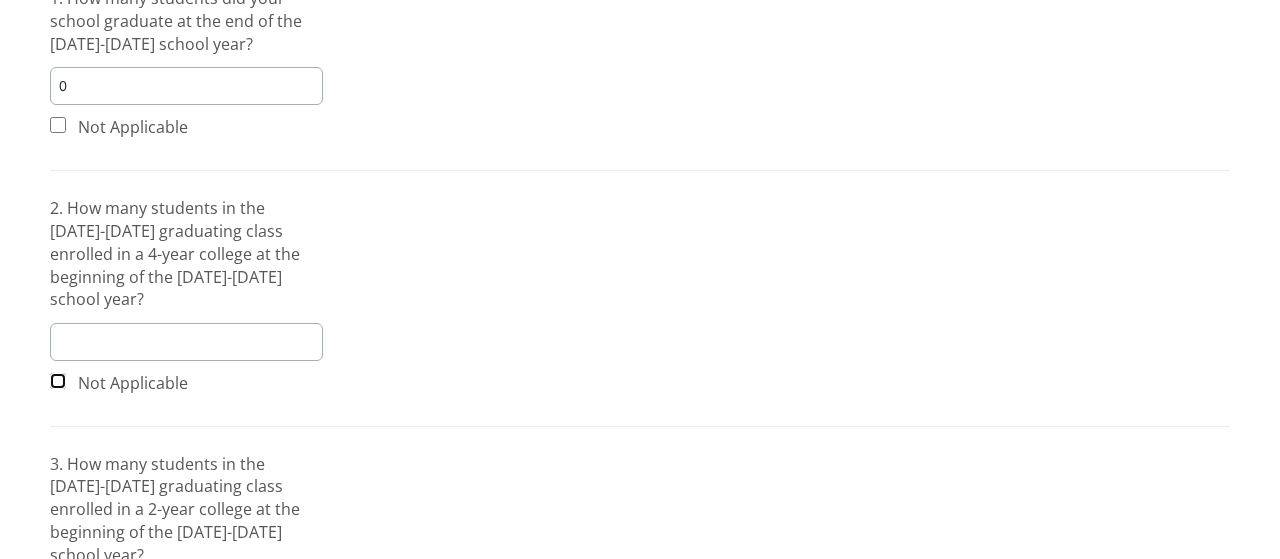 click at bounding box center [58, 381] 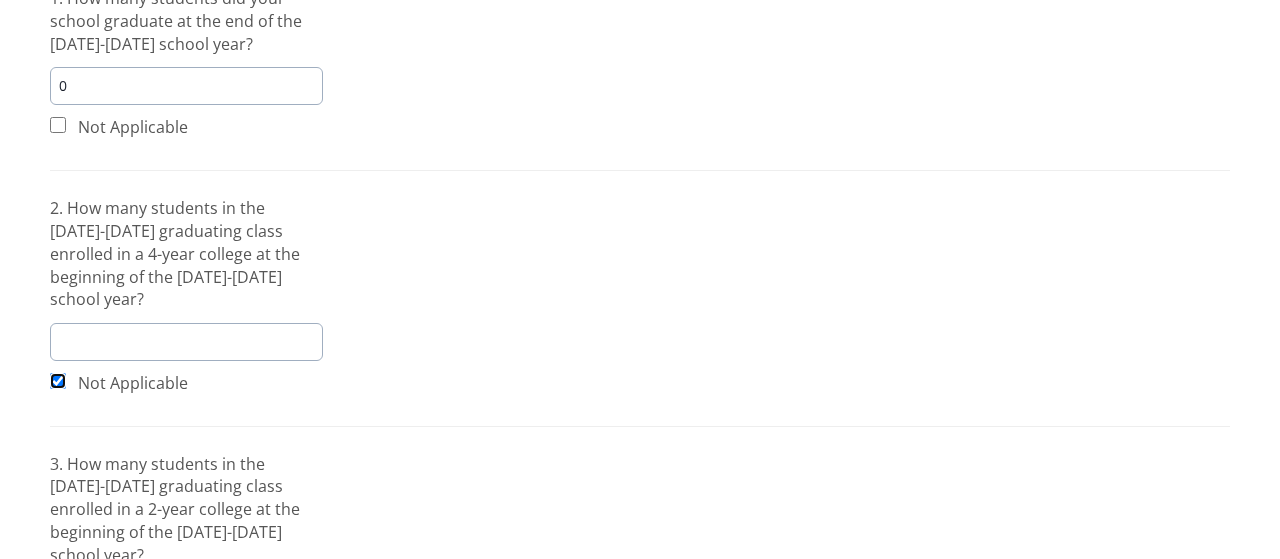 checkbox on "true" 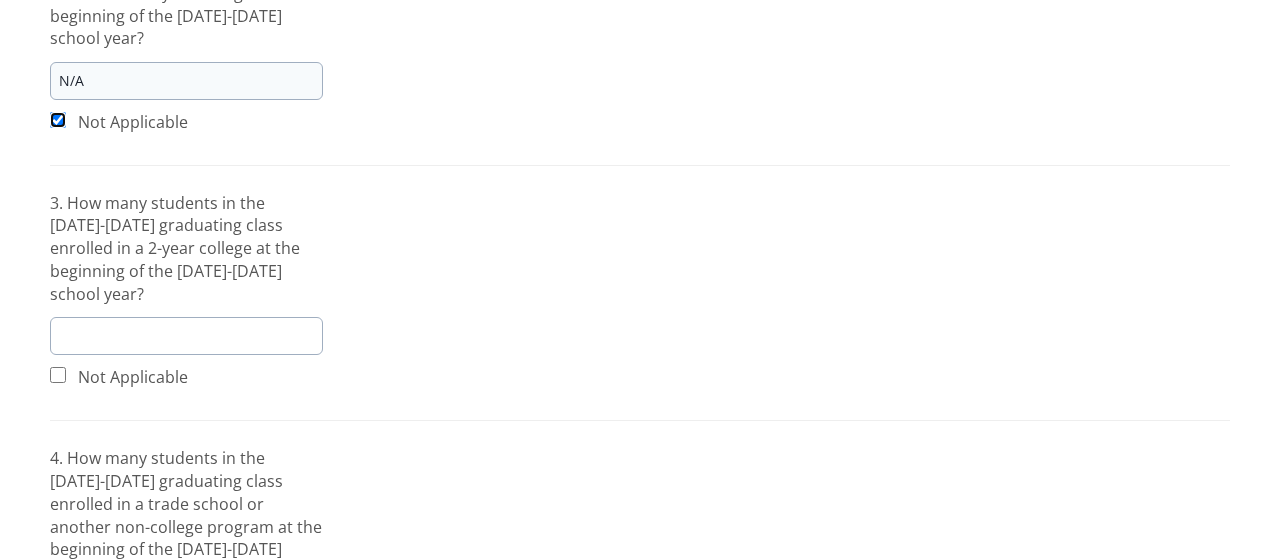 scroll, scrollTop: 1011, scrollLeft: 0, axis: vertical 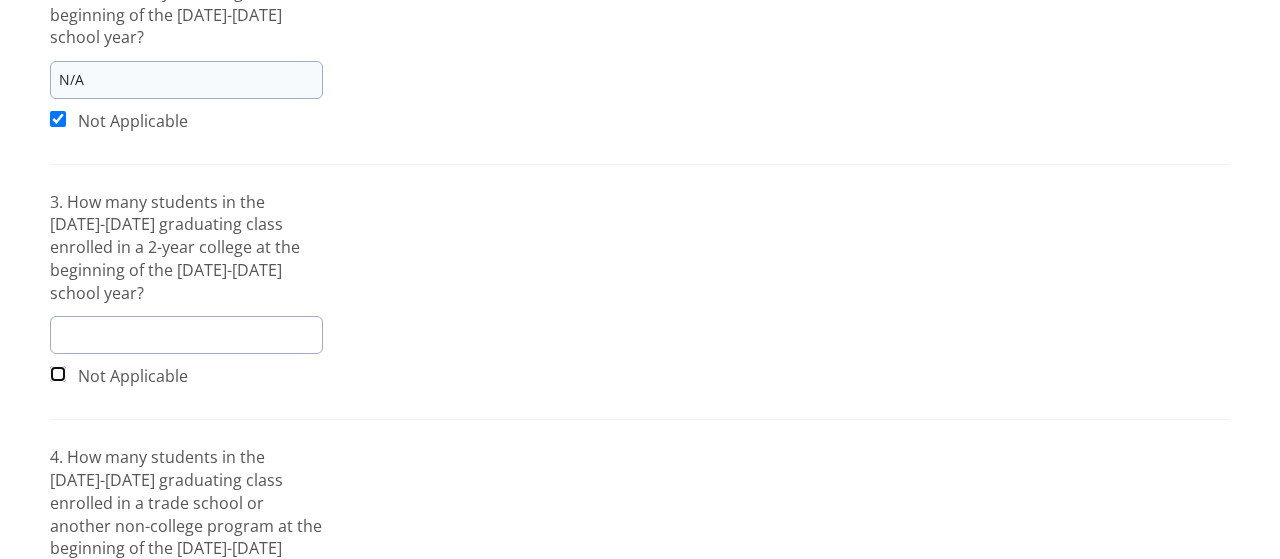 click at bounding box center [58, 374] 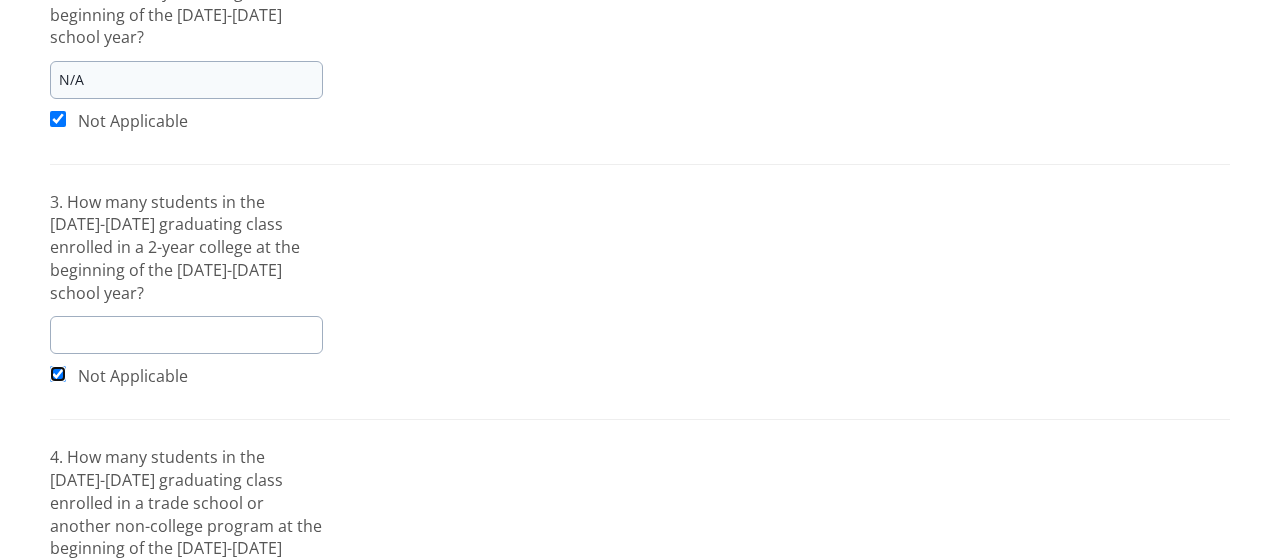 checkbox on "true" 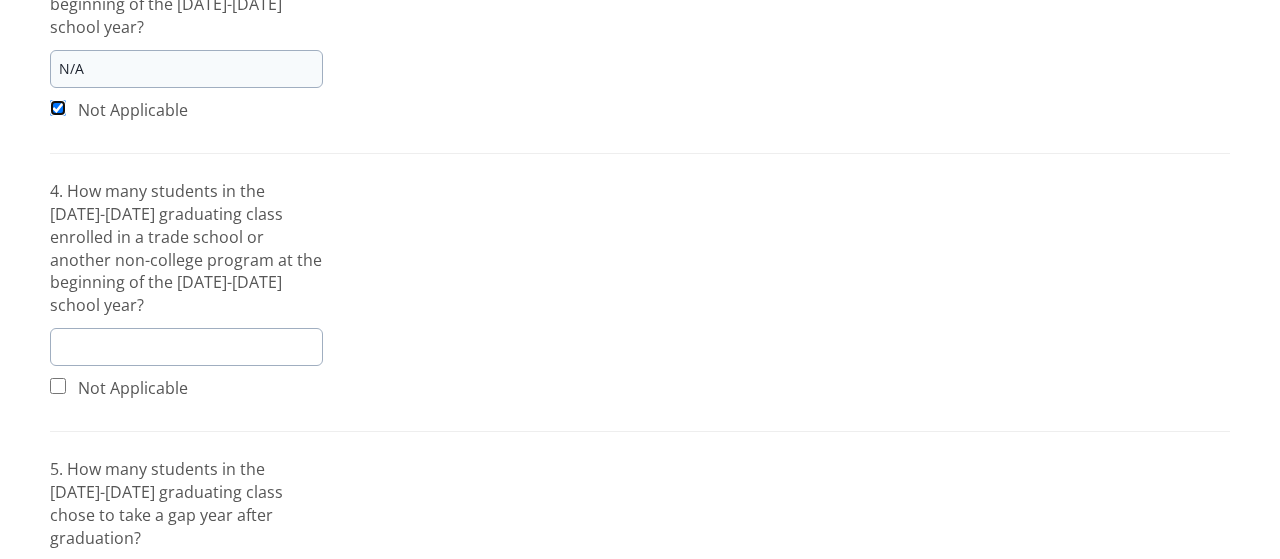 scroll, scrollTop: 1278, scrollLeft: 0, axis: vertical 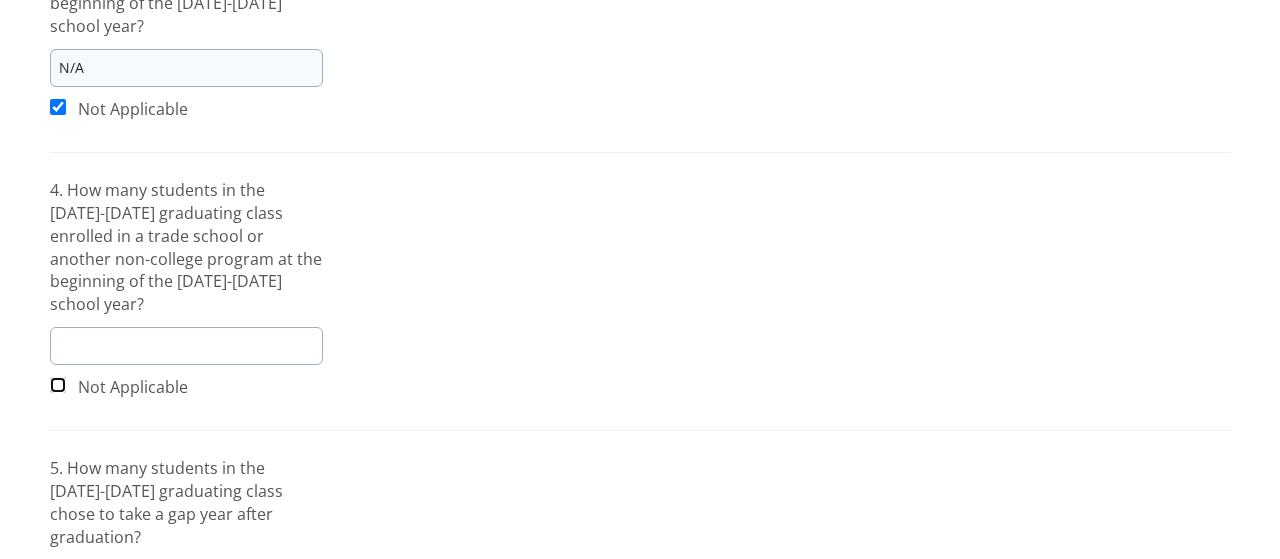 click at bounding box center (58, 385) 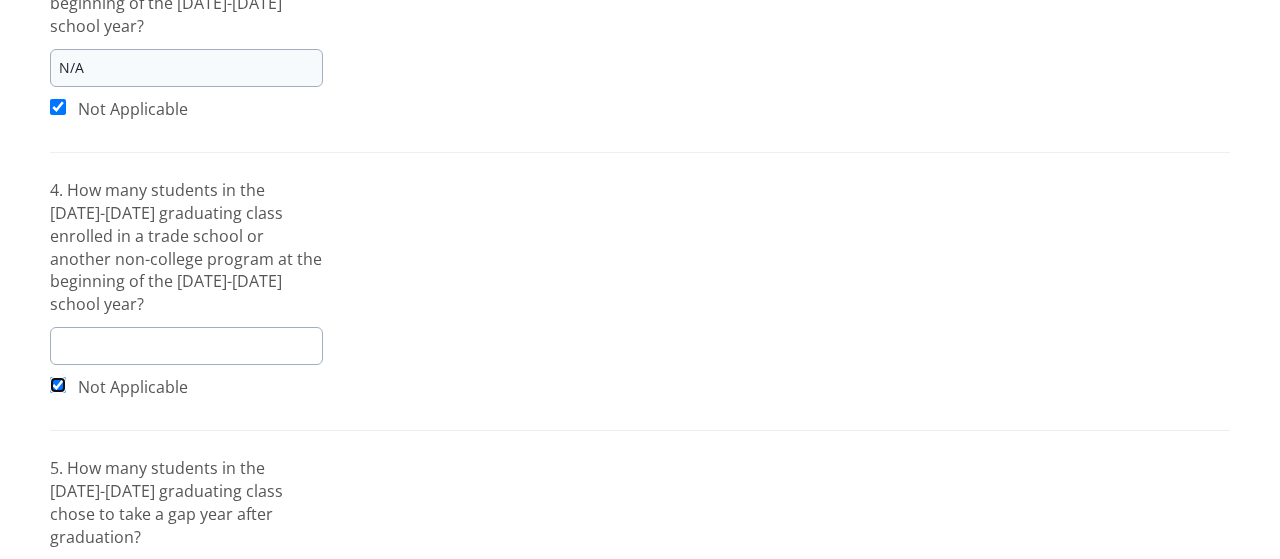 checkbox on "true" 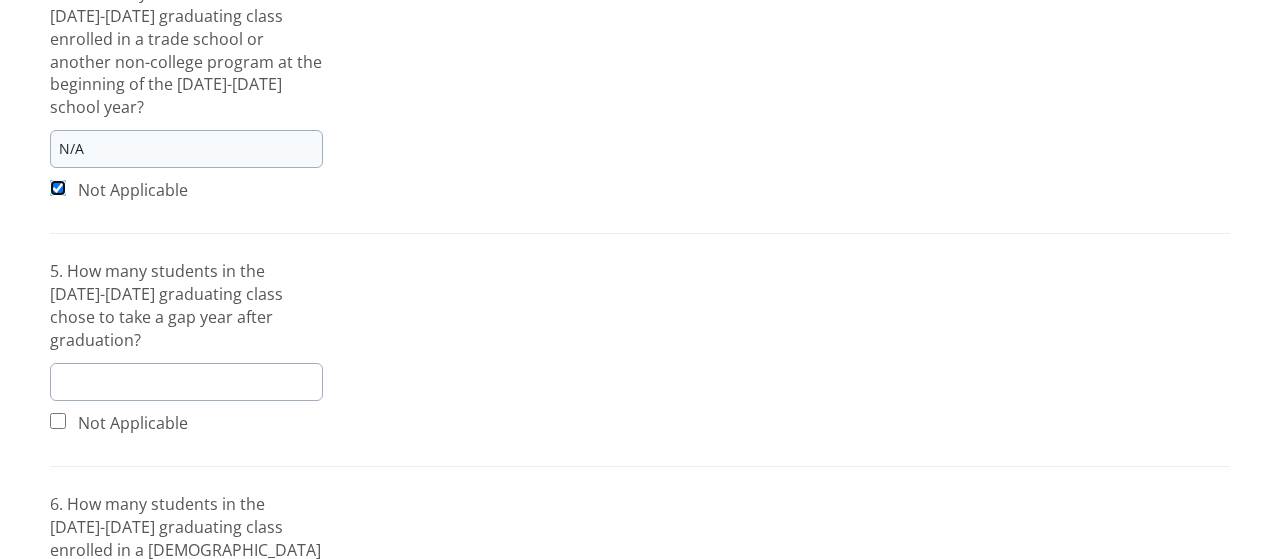 scroll, scrollTop: 1477, scrollLeft: 0, axis: vertical 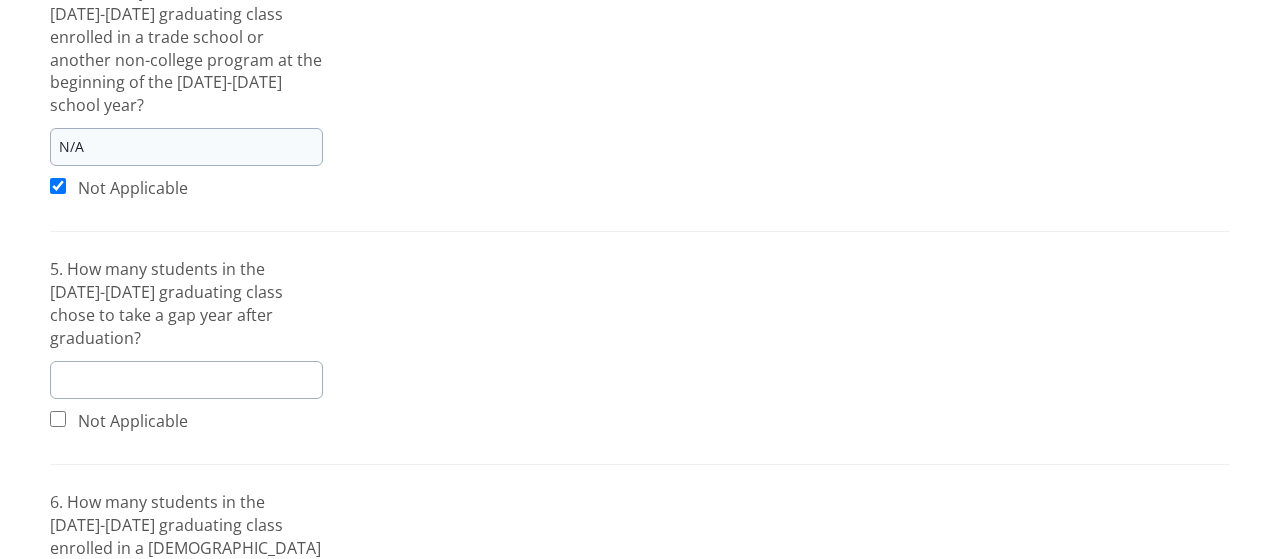 click on "Not Applicable" at bounding box center [186, 422] 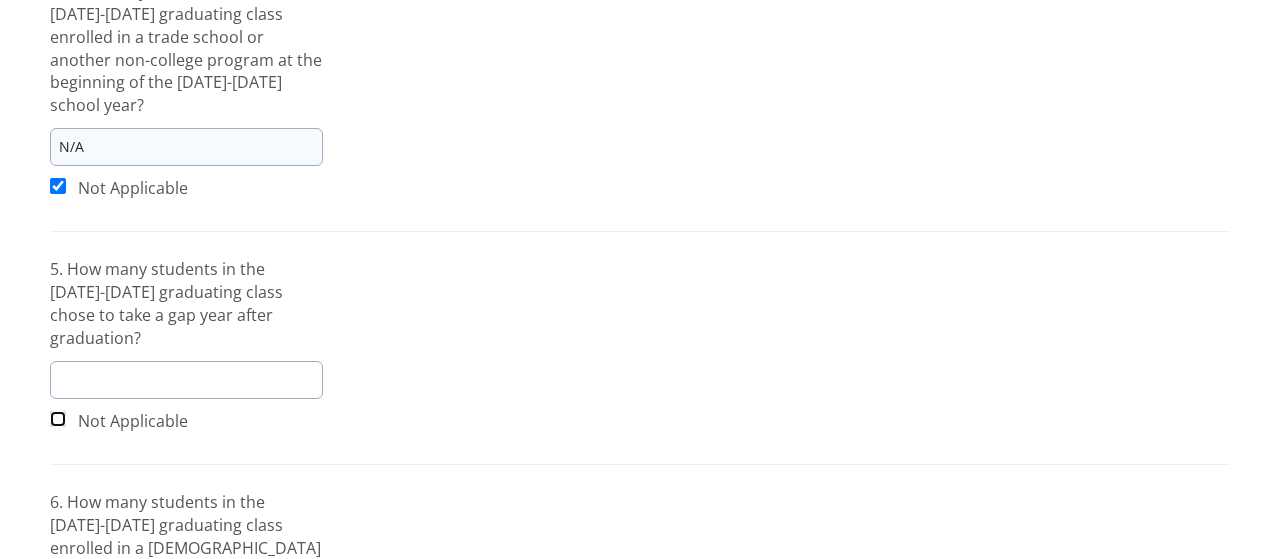 click at bounding box center [58, 419] 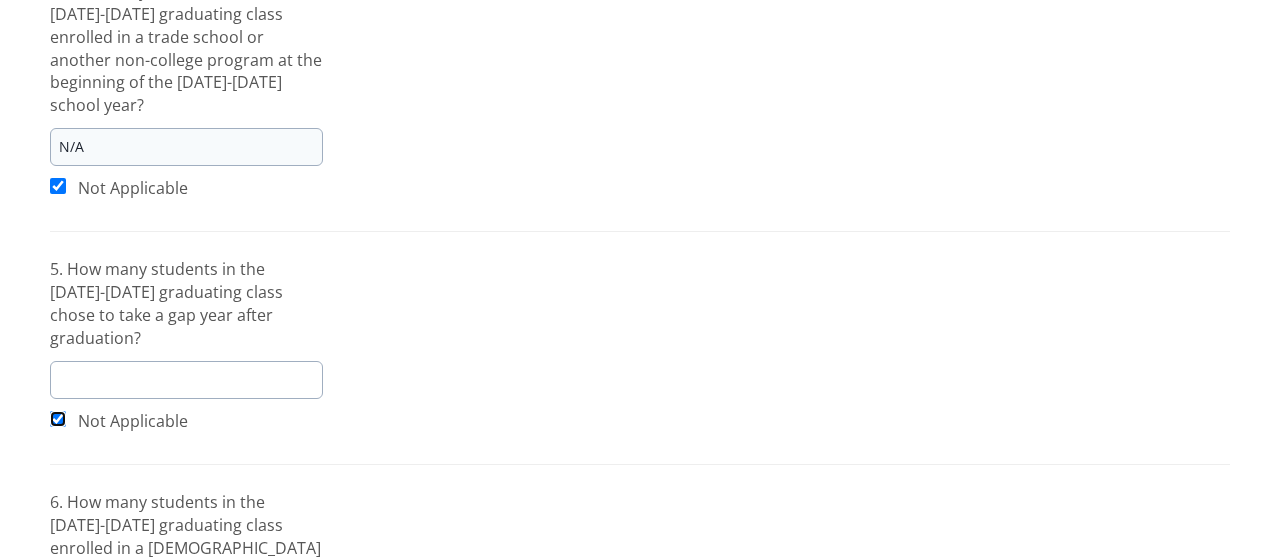 checkbox on "true" 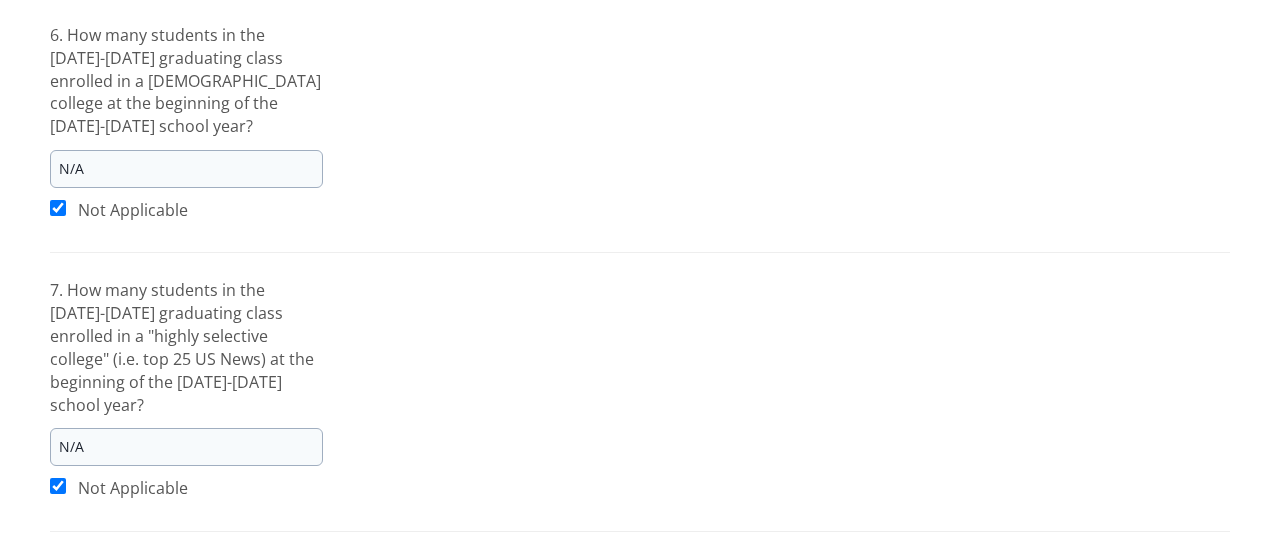 scroll, scrollTop: 1973, scrollLeft: 0, axis: vertical 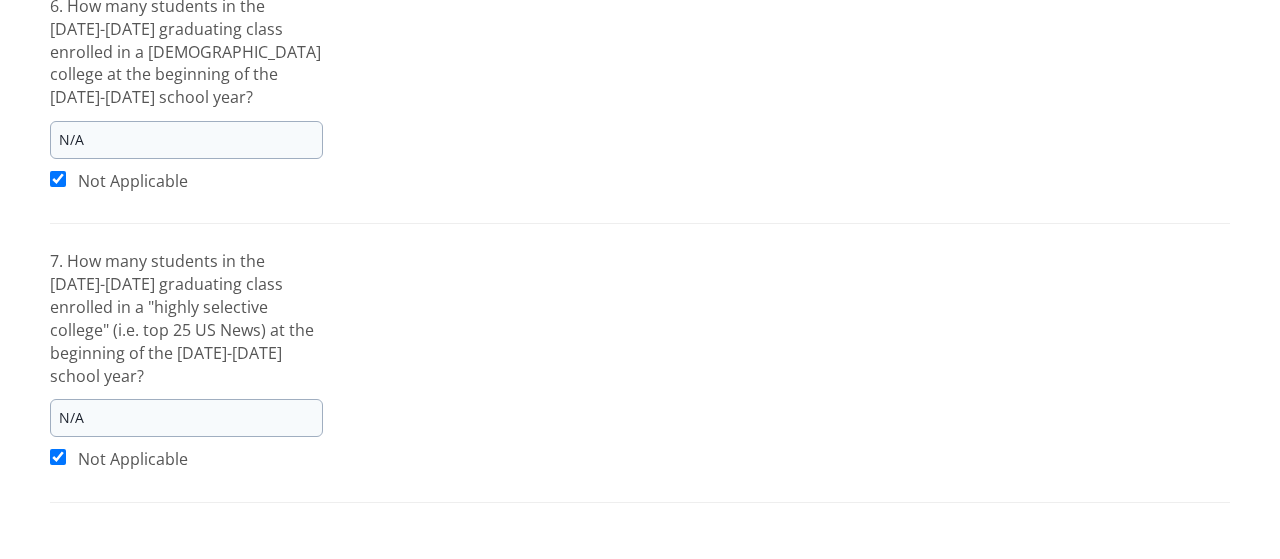 click on "Next" at bounding box center [1175, 618] 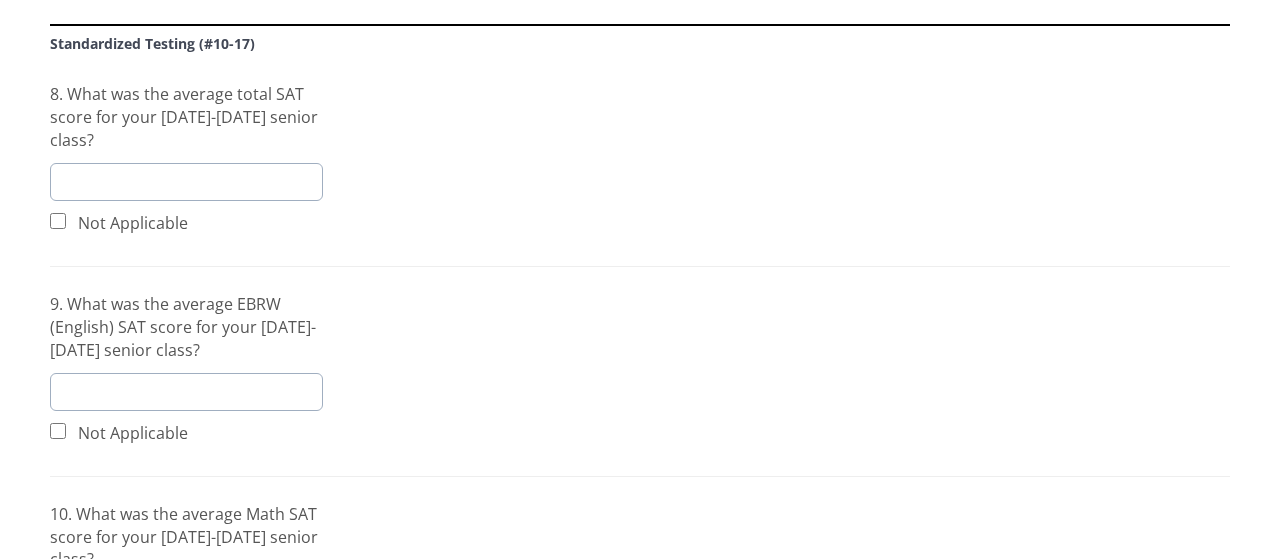 scroll, scrollTop: 415, scrollLeft: 0, axis: vertical 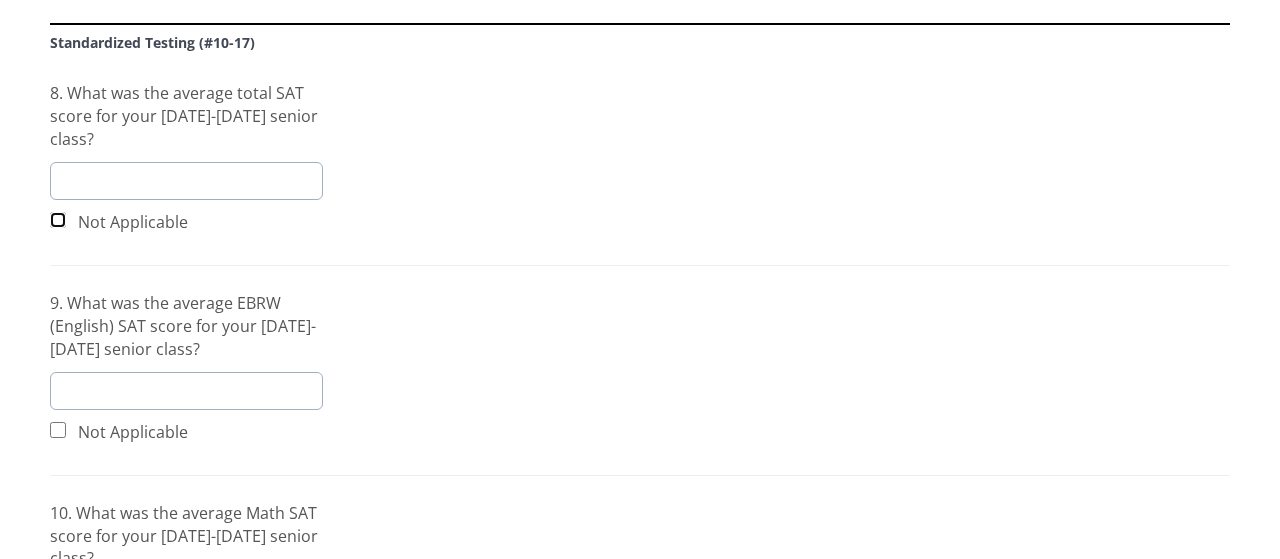 click at bounding box center [58, 220] 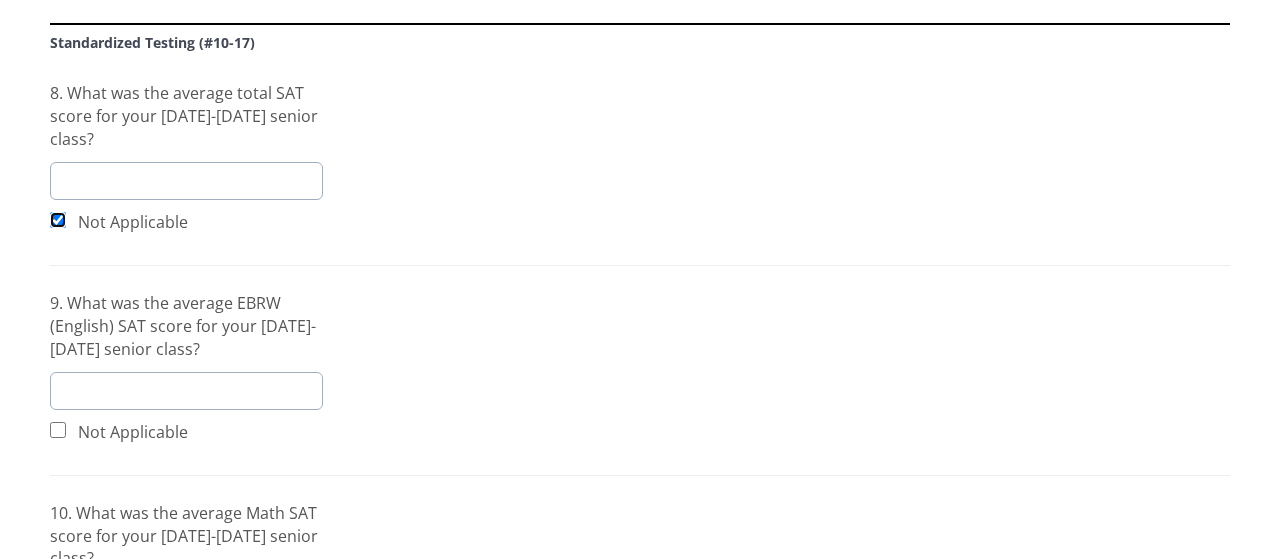 checkbox on "true" 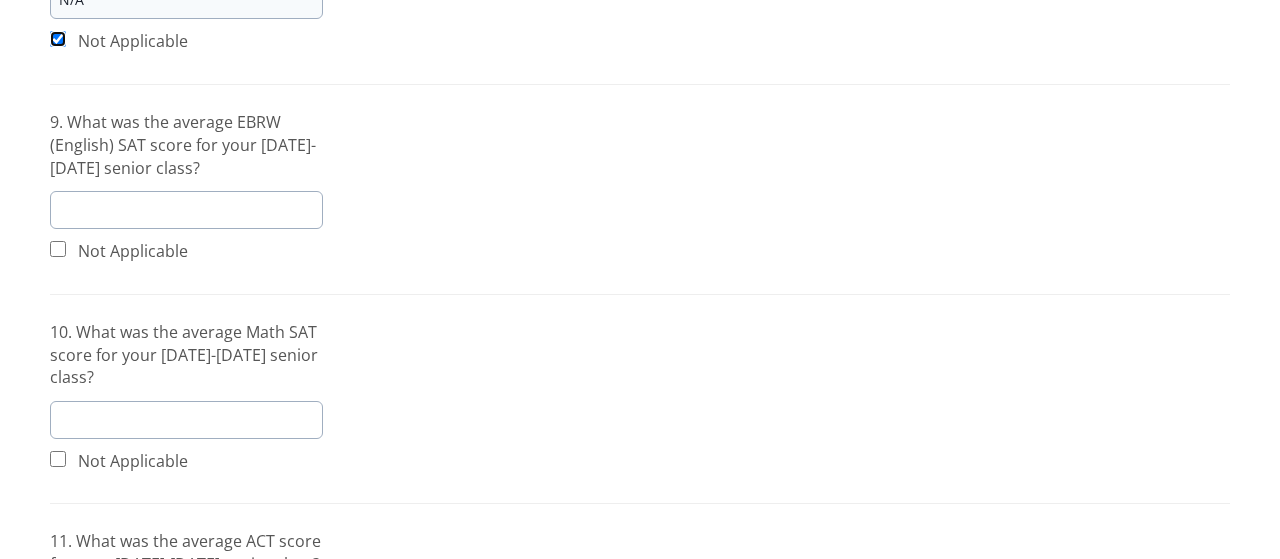 scroll, scrollTop: 597, scrollLeft: 0, axis: vertical 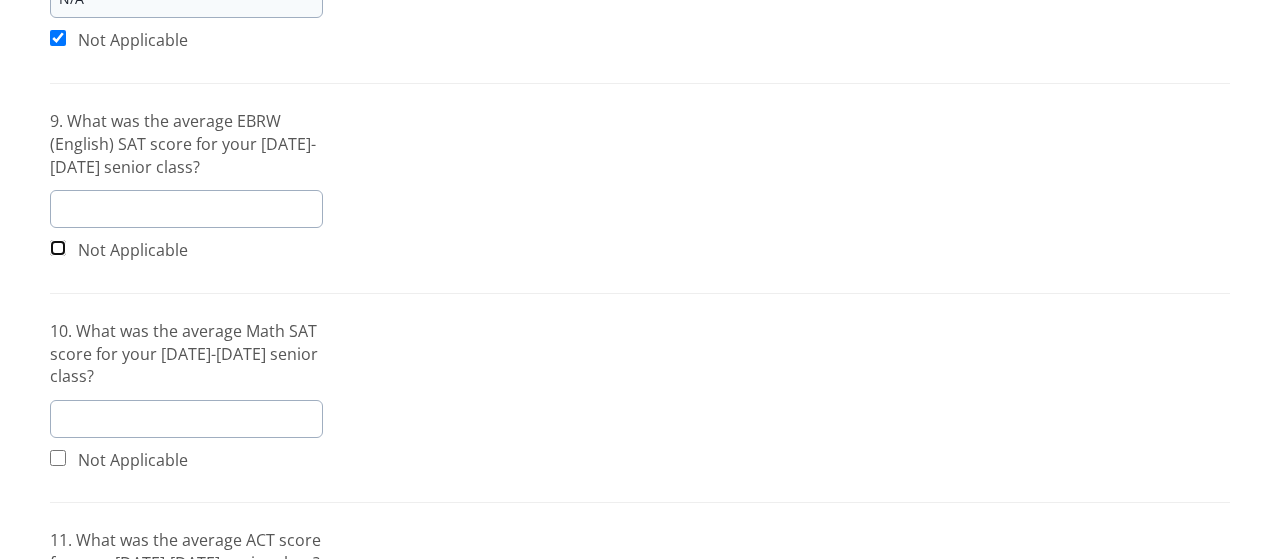 click at bounding box center [58, 248] 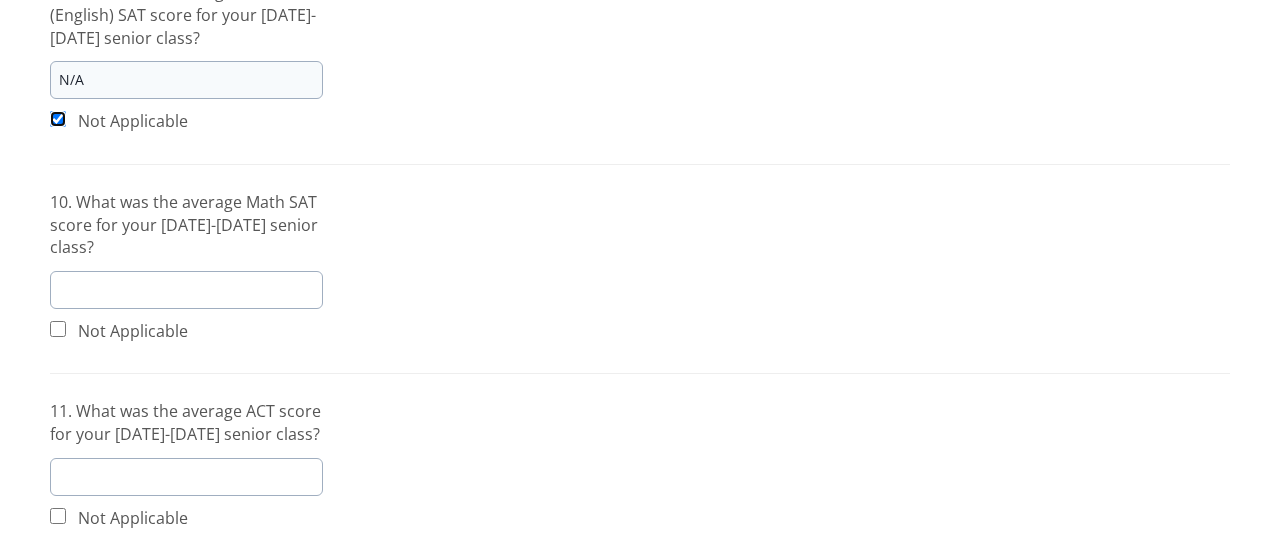 scroll, scrollTop: 727, scrollLeft: 0, axis: vertical 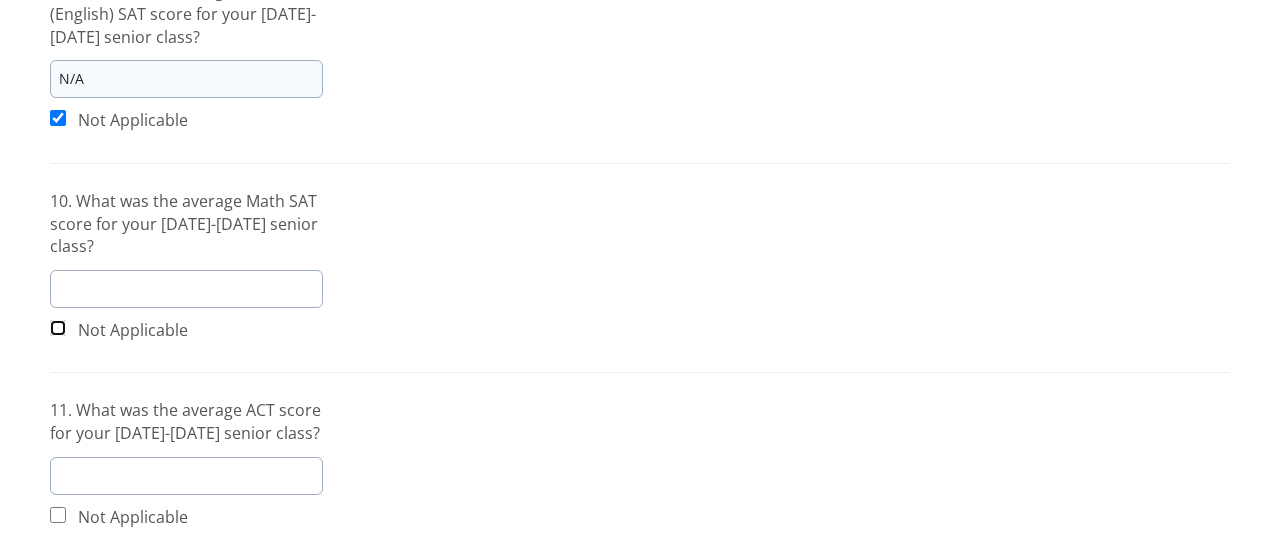 click at bounding box center [58, 328] 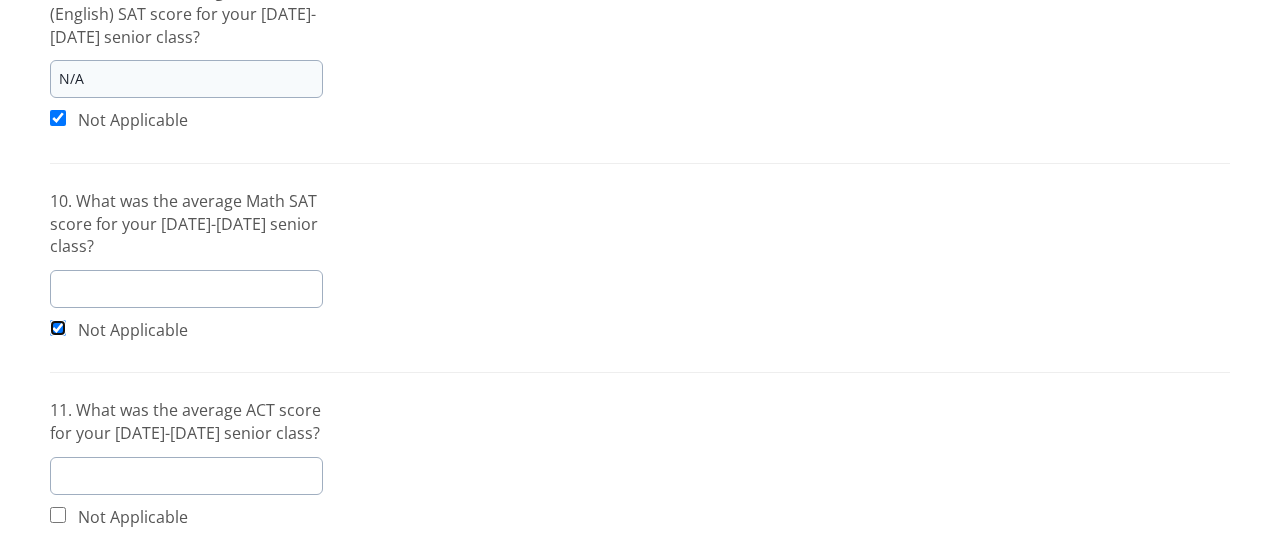 checkbox on "true" 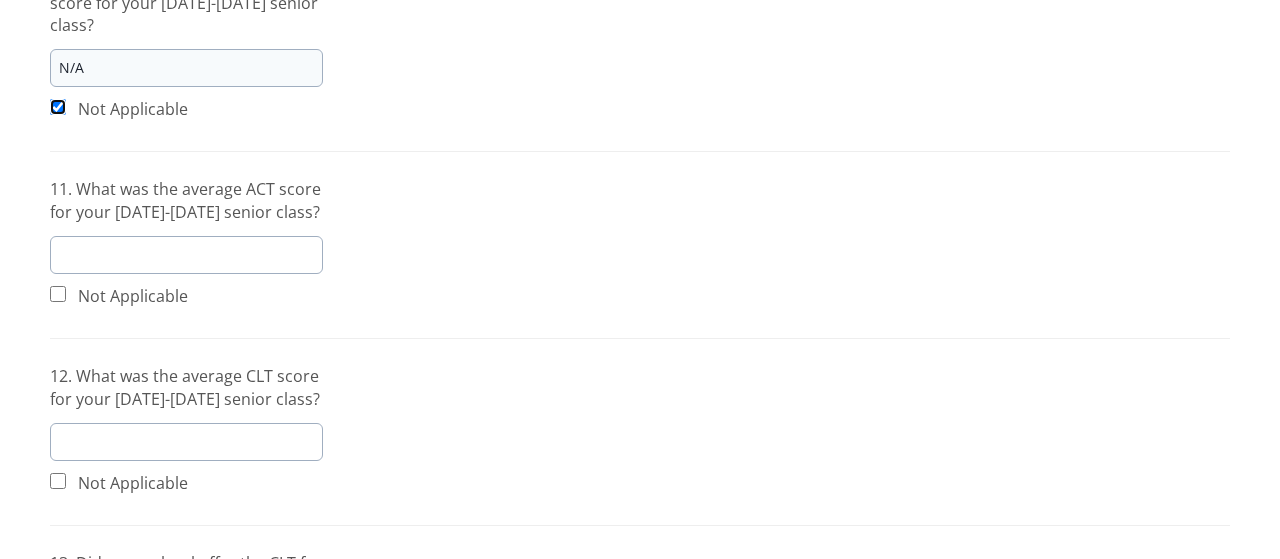 scroll, scrollTop: 949, scrollLeft: 0, axis: vertical 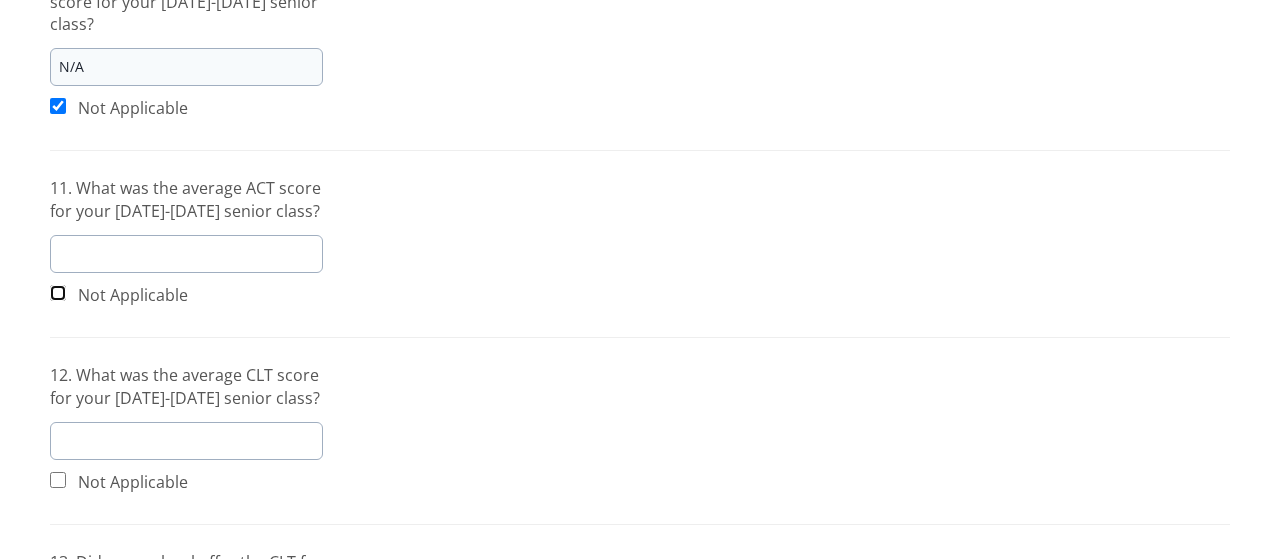 click at bounding box center (58, 293) 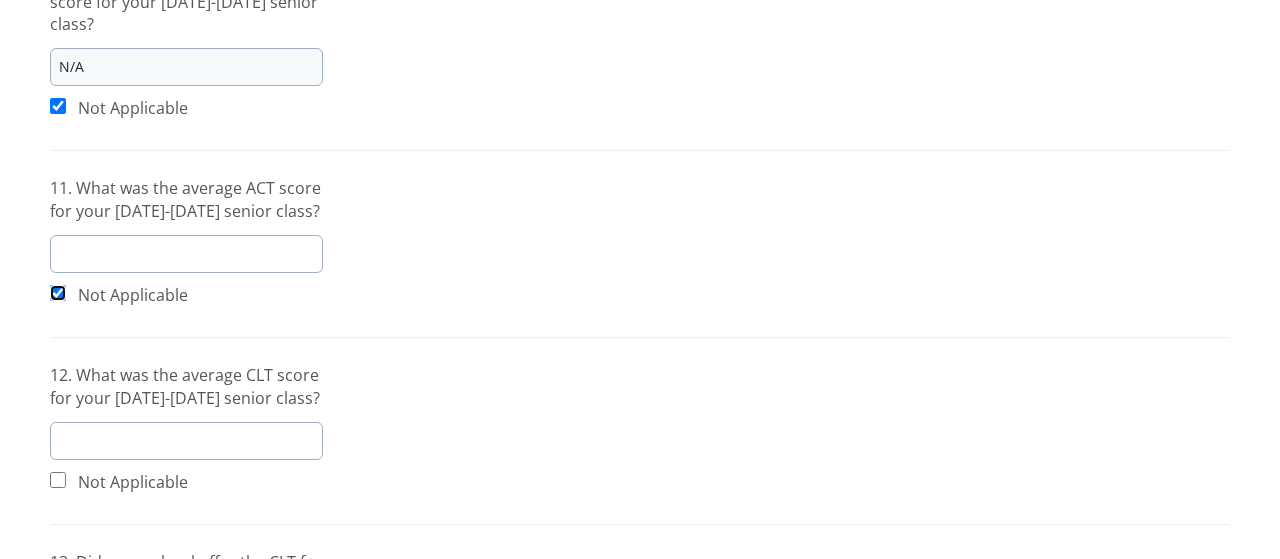 checkbox on "true" 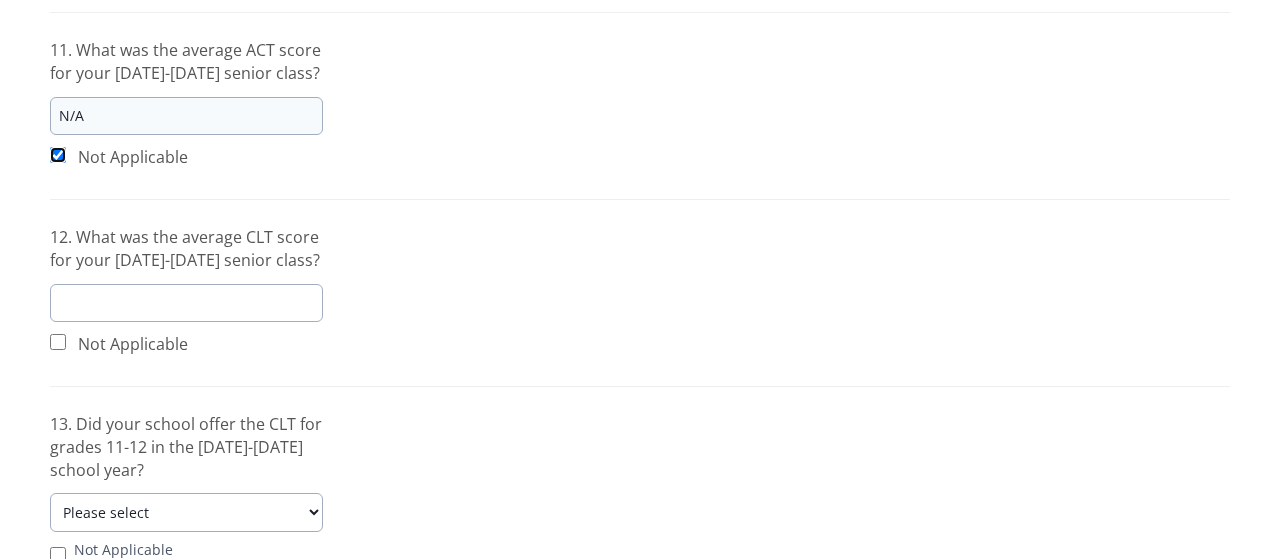 scroll, scrollTop: 1089, scrollLeft: 0, axis: vertical 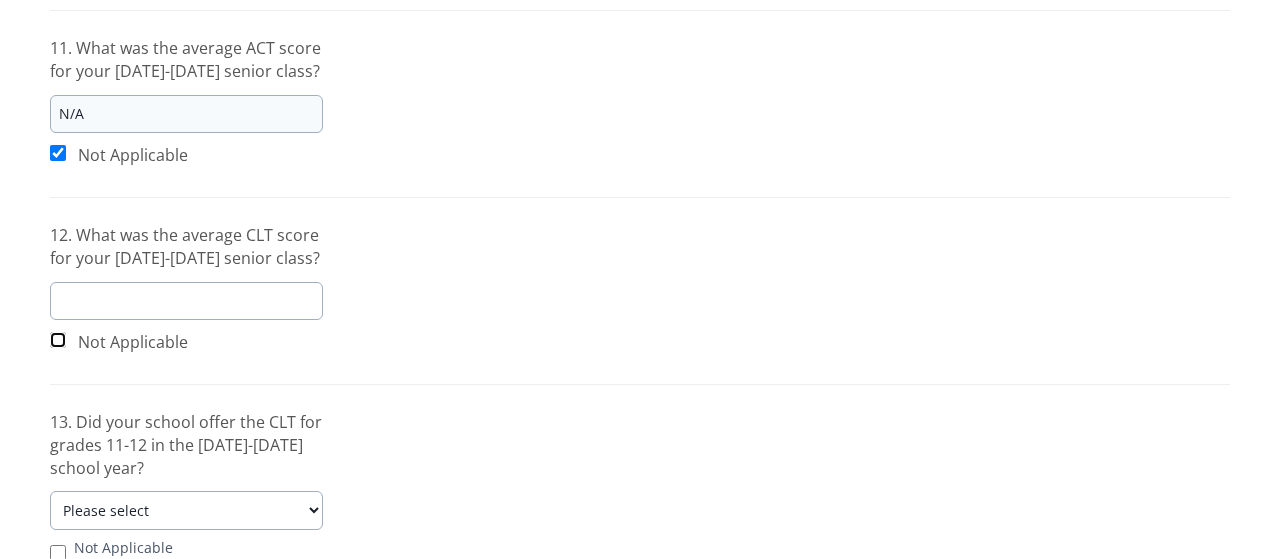 click at bounding box center [58, 340] 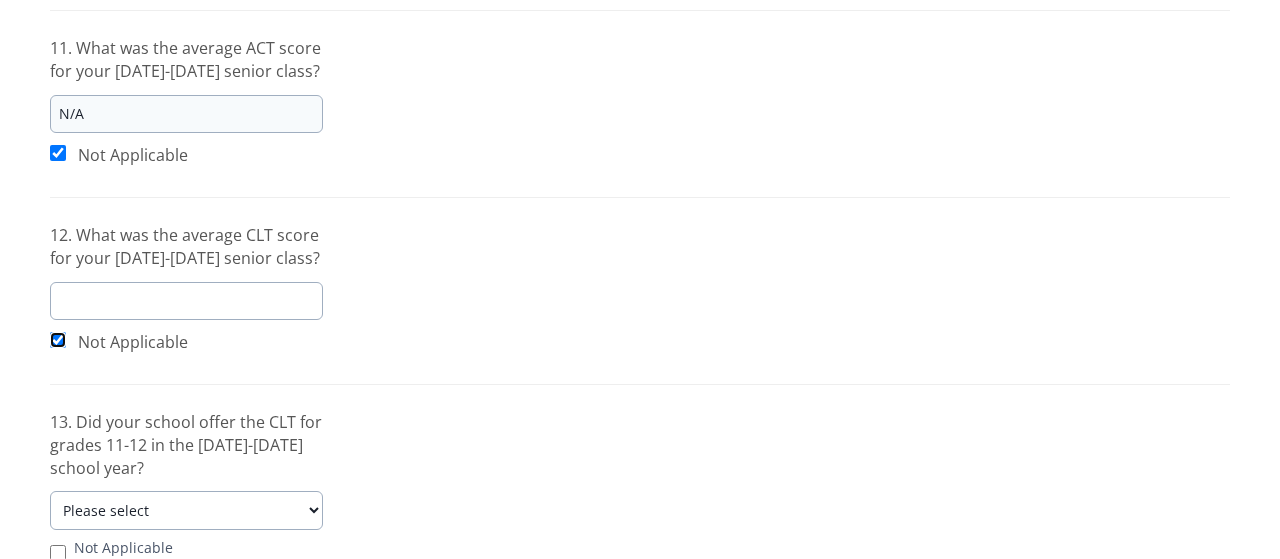 checkbox on "true" 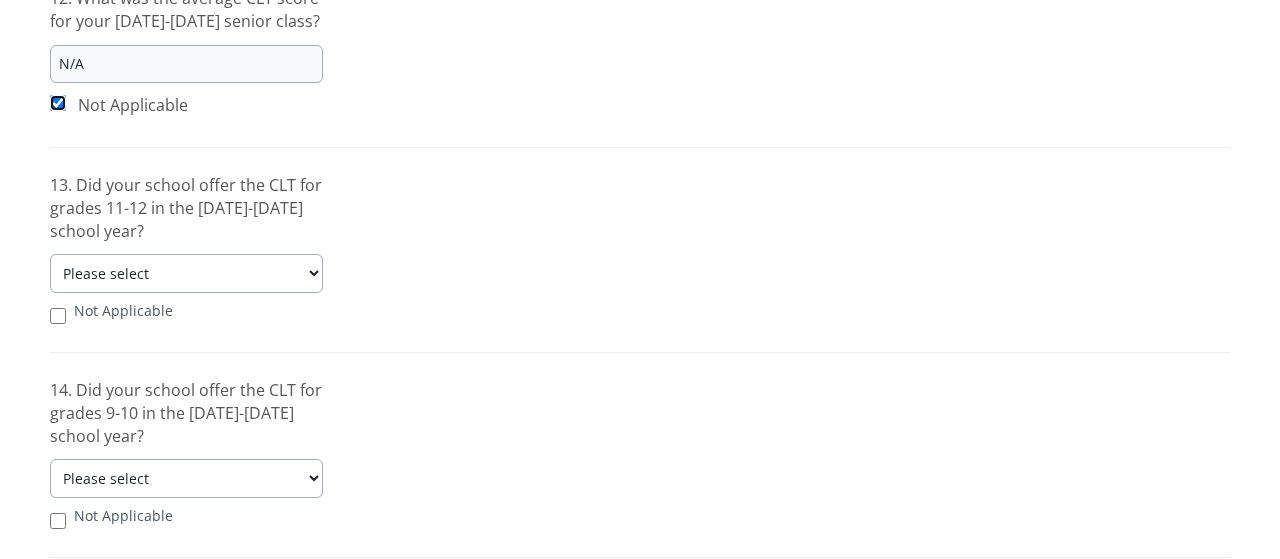 scroll, scrollTop: 1327, scrollLeft: 0, axis: vertical 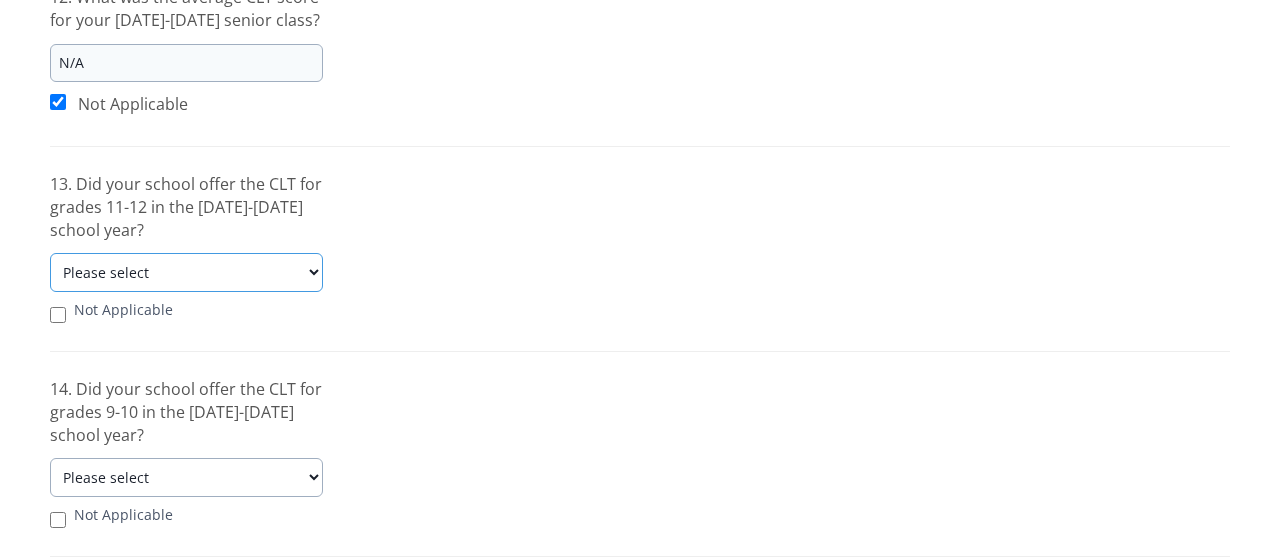 click on "Please select   Yes   No" at bounding box center (186, 272) 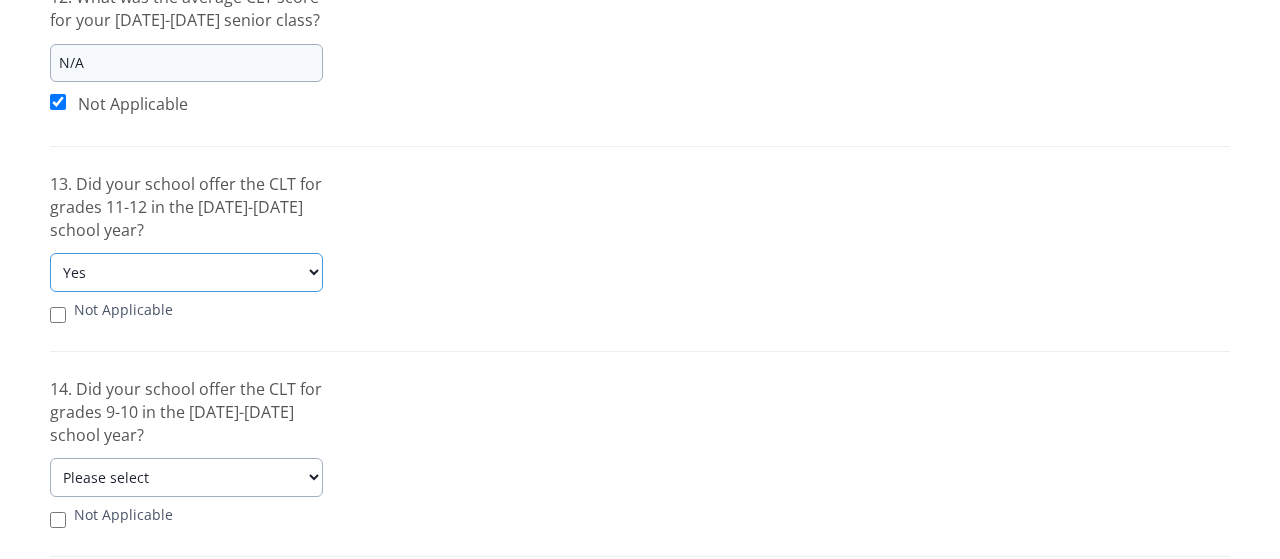 click on "Please select   Yes   No" at bounding box center (186, 272) 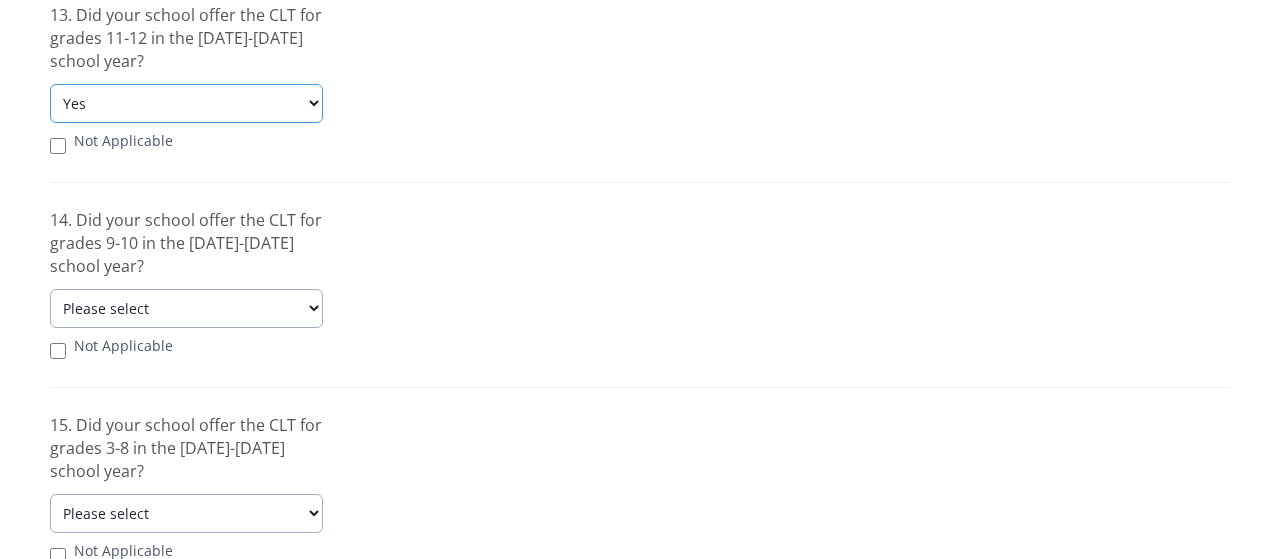 scroll, scrollTop: 1502, scrollLeft: 0, axis: vertical 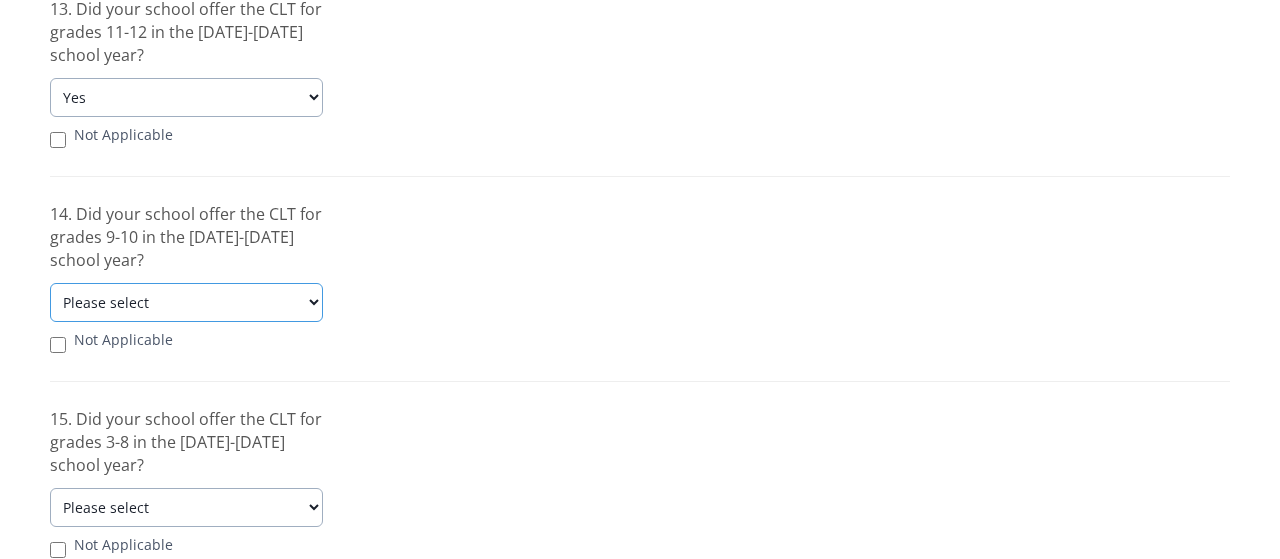 click on "Please select   Yes   No" at bounding box center (186, 302) 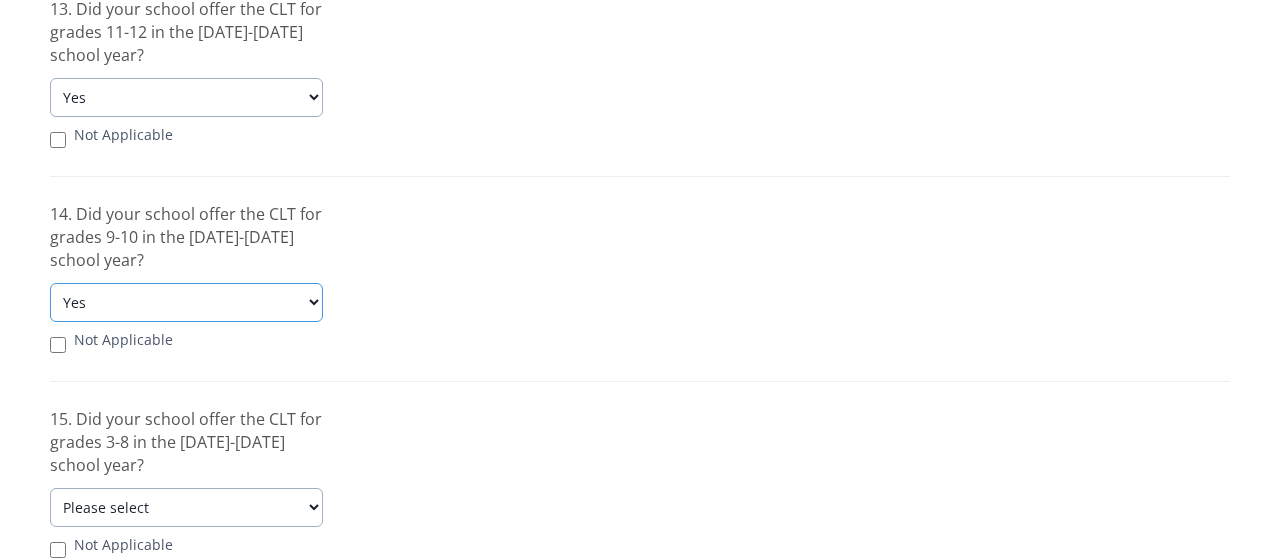 click on "Please select   Yes   No" at bounding box center (186, 302) 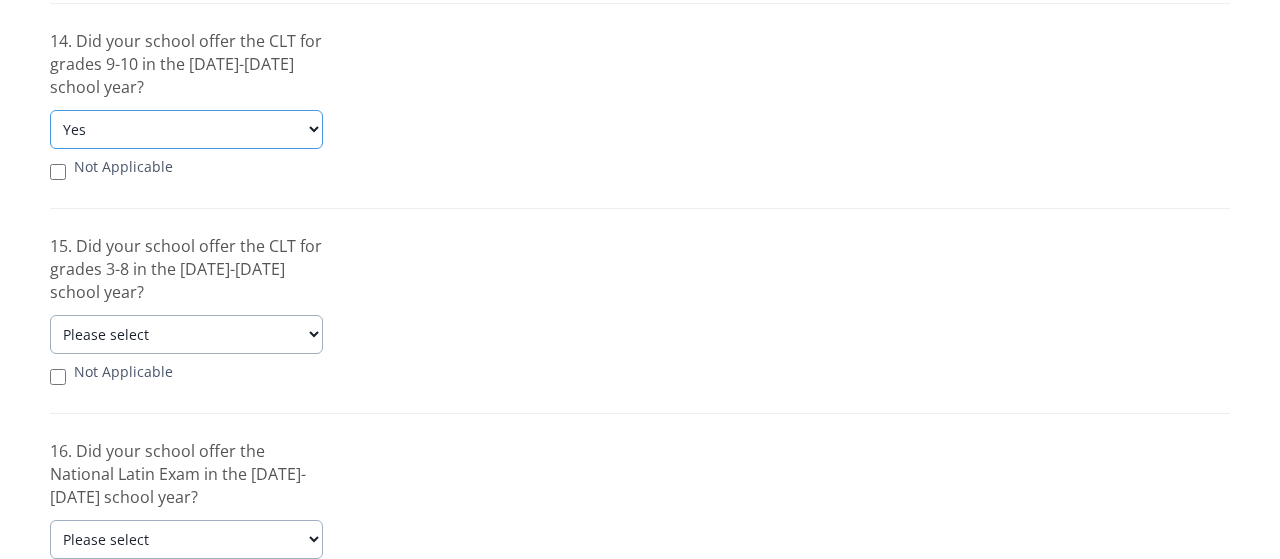 scroll, scrollTop: 1676, scrollLeft: 0, axis: vertical 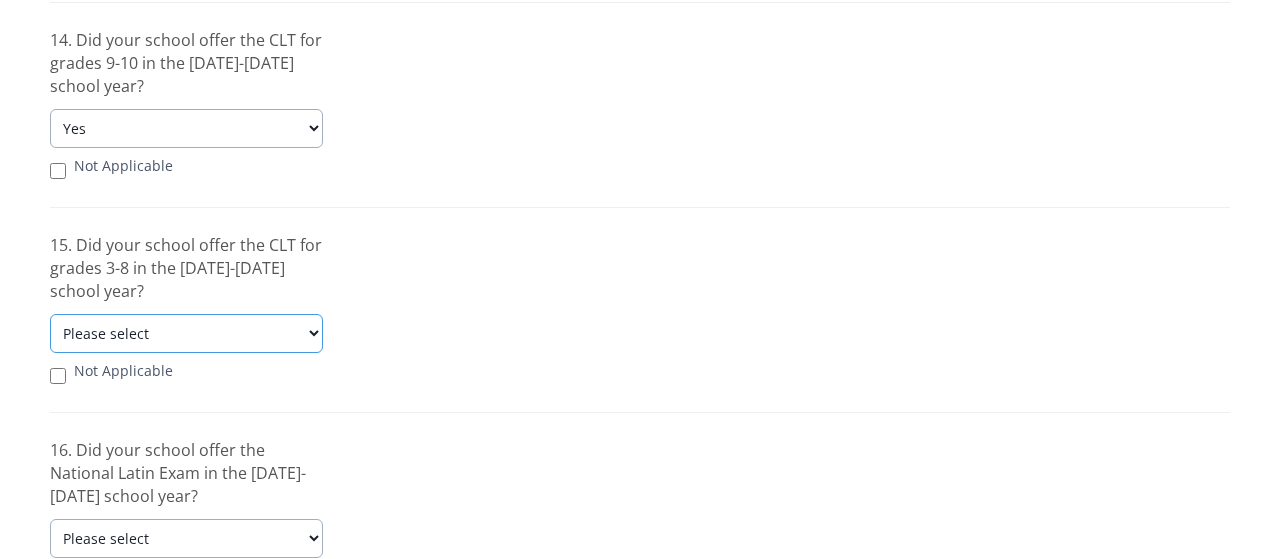 click on "Please select   Yes   No" at bounding box center [186, 333] 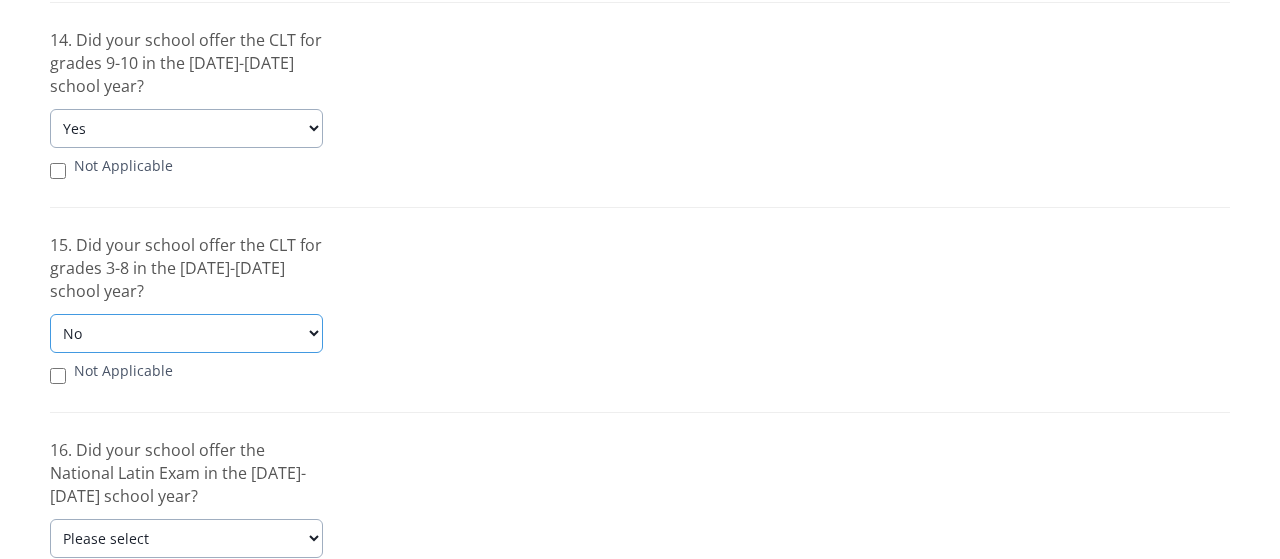 click on "Please select   Yes   No" at bounding box center [186, 333] 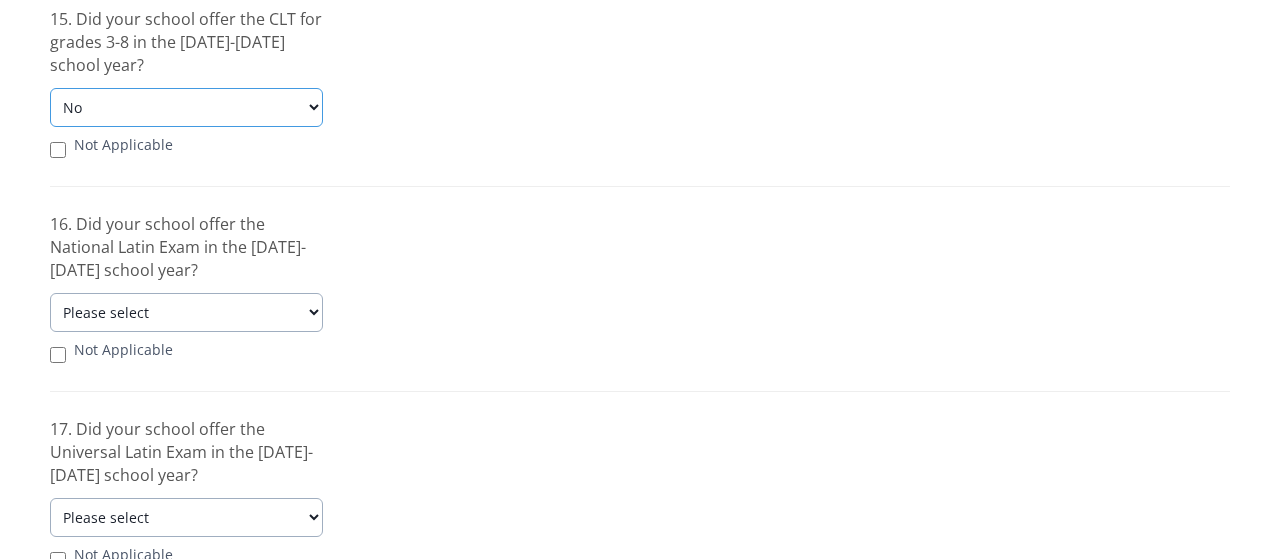 scroll, scrollTop: 1903, scrollLeft: 0, axis: vertical 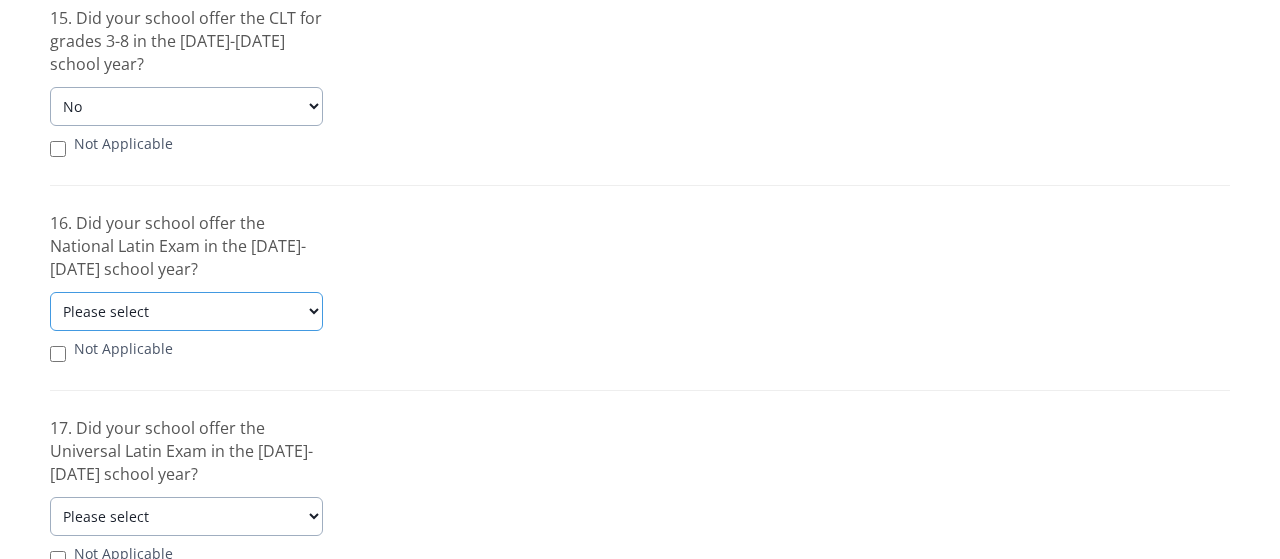 click on "Please select   Yes   No" at bounding box center [186, 311] 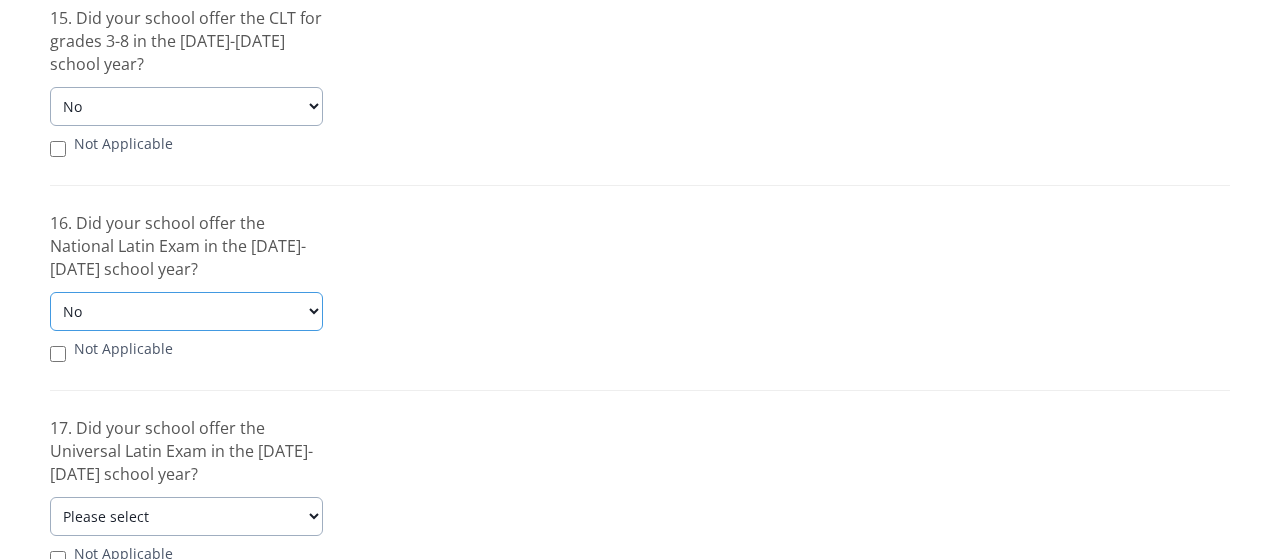 click on "Please select   Yes   No" at bounding box center (186, 311) 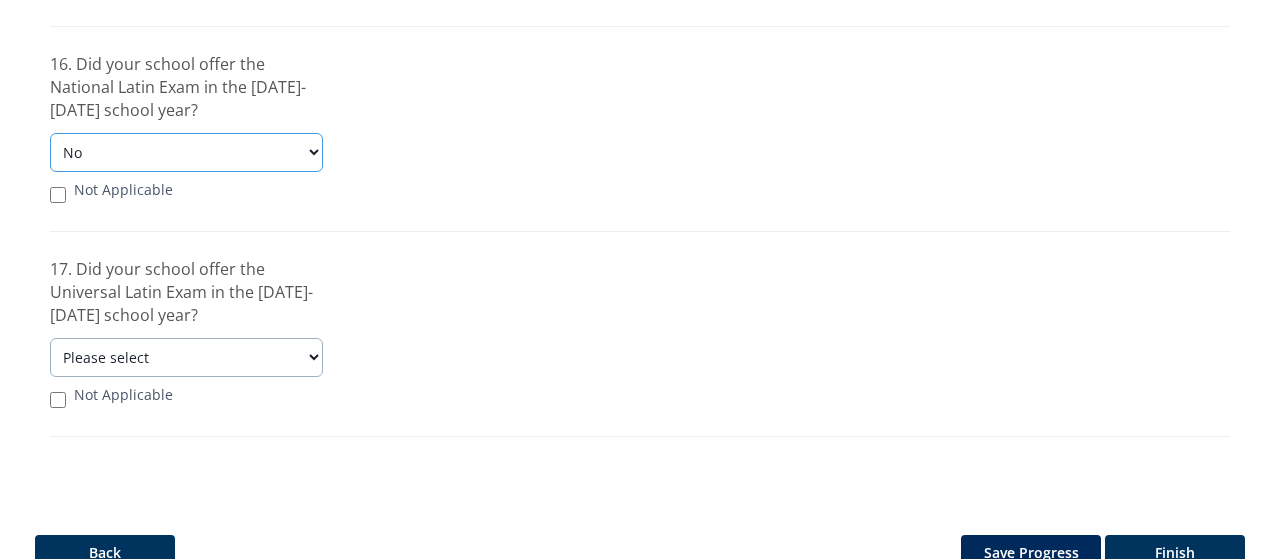 scroll, scrollTop: 2116, scrollLeft: 0, axis: vertical 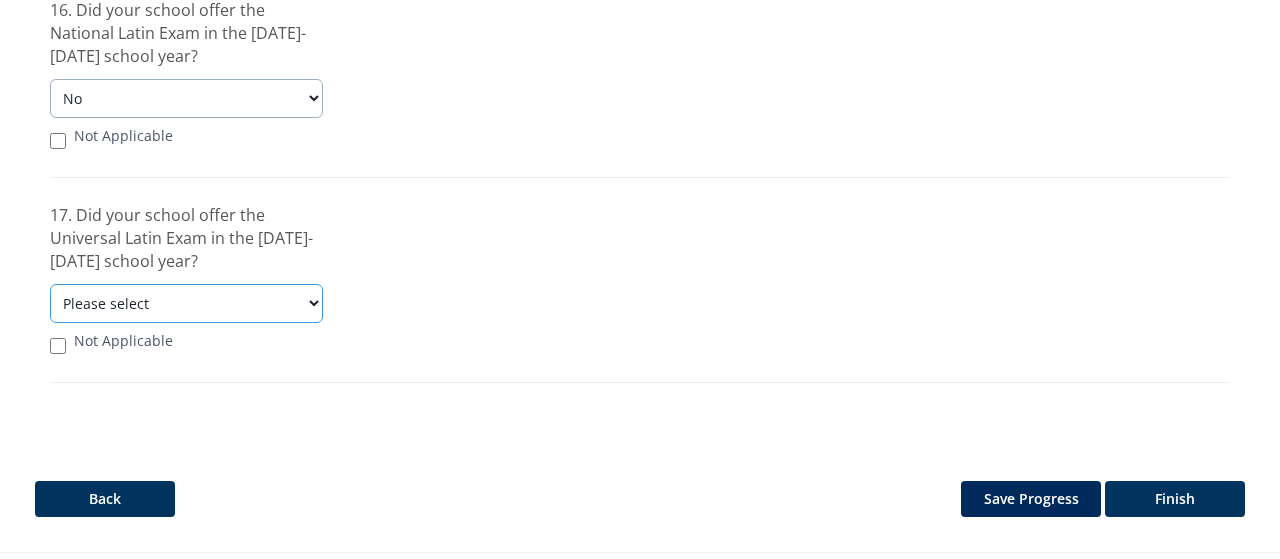 click on "Please select   Yes   No" at bounding box center [186, 303] 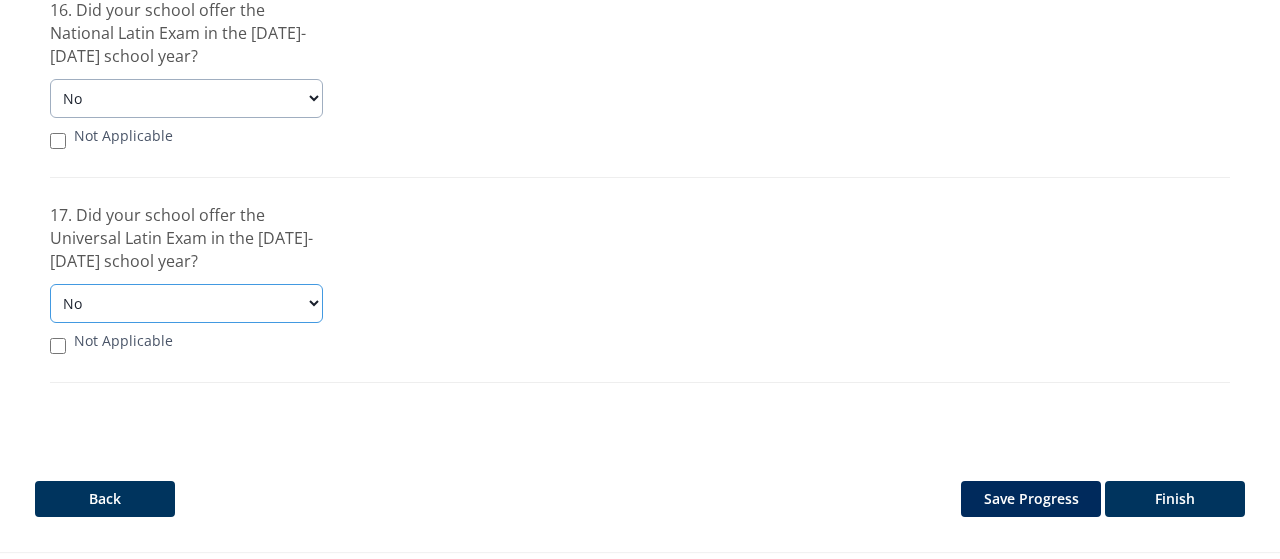 click on "Please select   Yes   No" at bounding box center [186, 303] 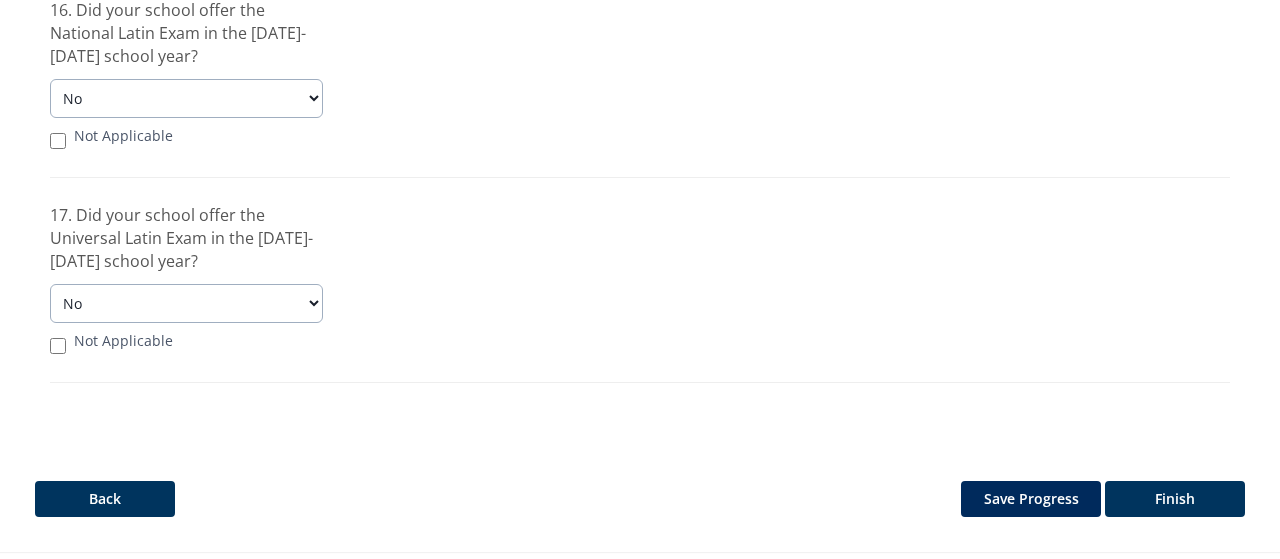 click on "Finish" at bounding box center [1175, 499] 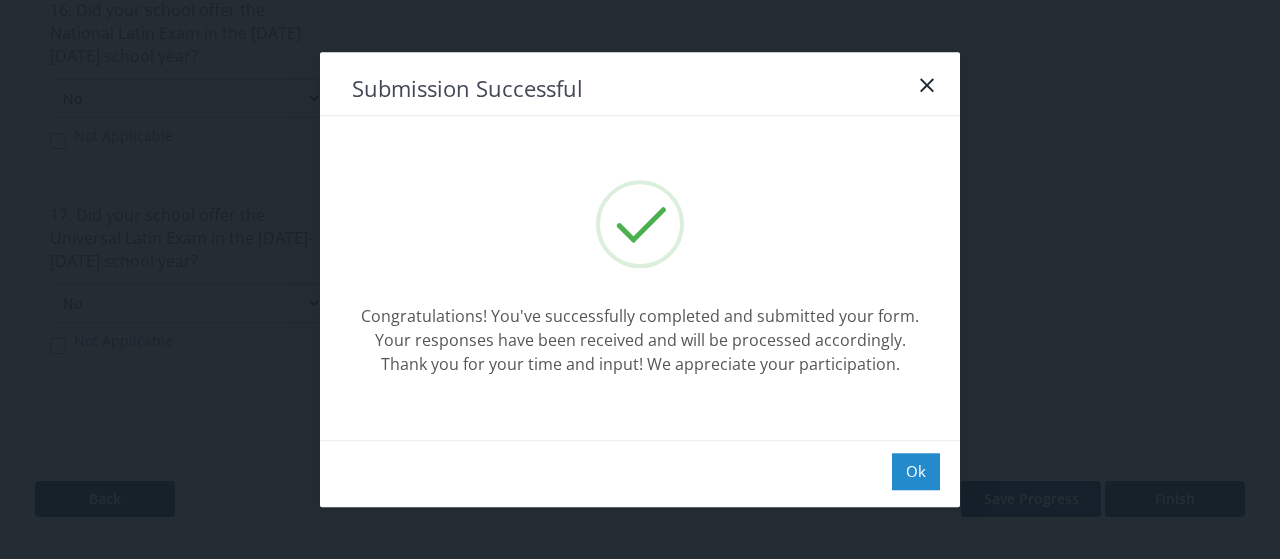 click on "Ok" at bounding box center (916, 471) 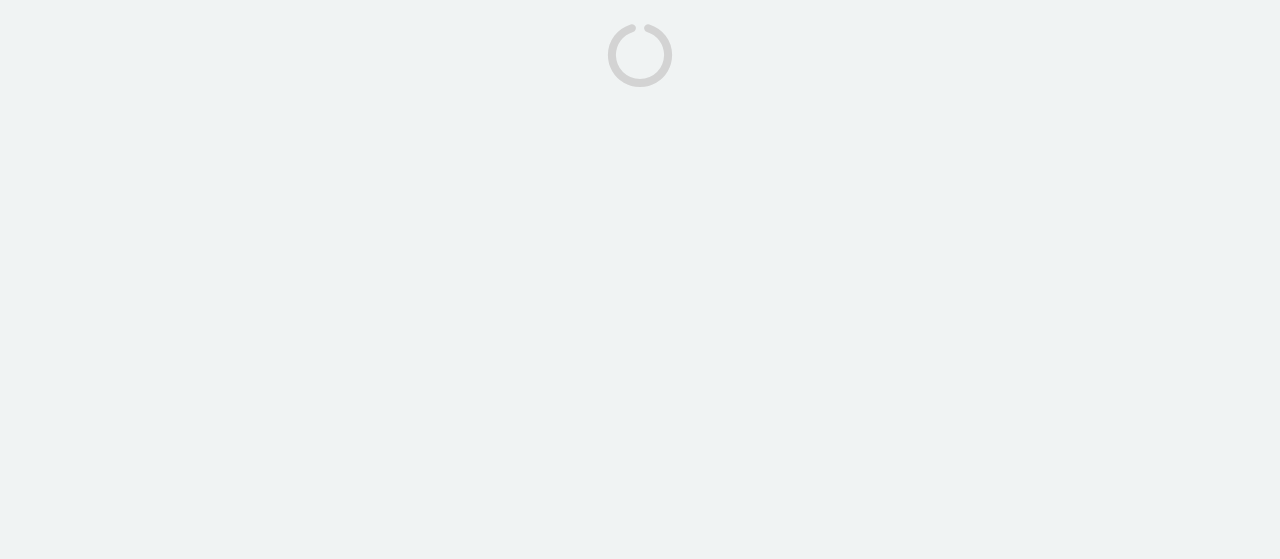 scroll, scrollTop: 0, scrollLeft: 0, axis: both 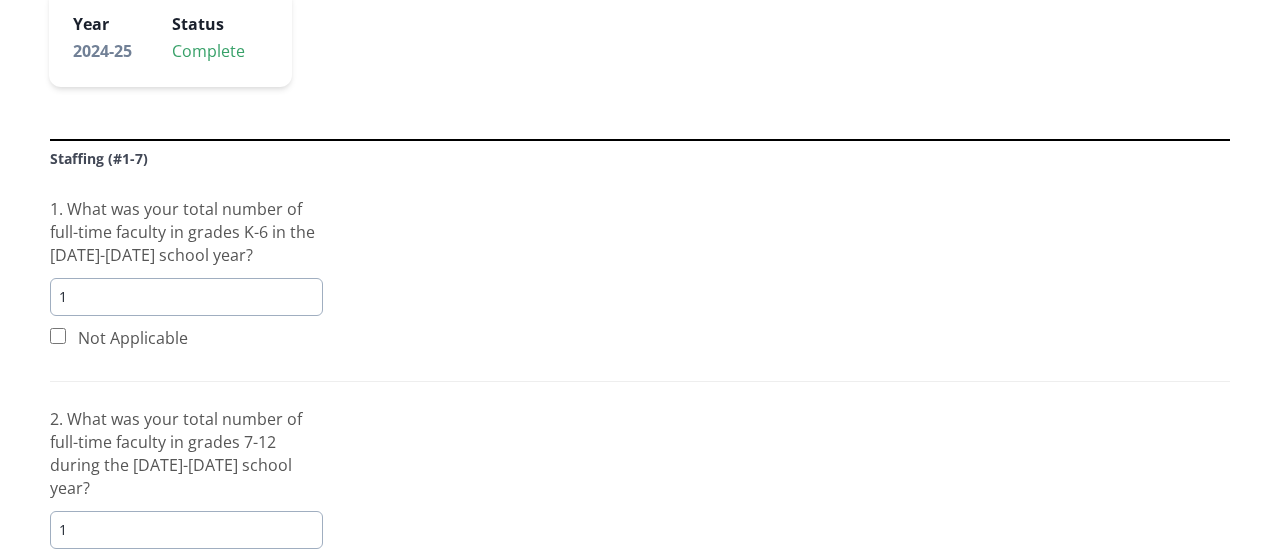 click on "Survey for Reformation Classical Academy (OH) for the 2024-2025 school year.
Thank you for providing your 2024-25 Staffing, Salary, and Tuition information as a help to other schools in the ACCS network. Our goal is to collect as many surveys as possible, and we don't want you to get hung up on any one question - please use ballpark figures if needed or check the "Not Applicable" box.
This survey contains 32 questions.
Forward Survey to Staff Member
Year   Status   2024-25   Complete                         Staffing (#1-7)         1. What was your total number of full-time faculty in grades K-6 in the 2024-2025 school year?     1     Not Applicable                 2. What was your total number of full-time faculty in grades 7-12 during the 2024-2025 school year?     1     Not Applicable                 3. What was your total number of full-time administrators & staff (non-teaching) during the 2024-2025 school year?     1" at bounding box center (640, 724) 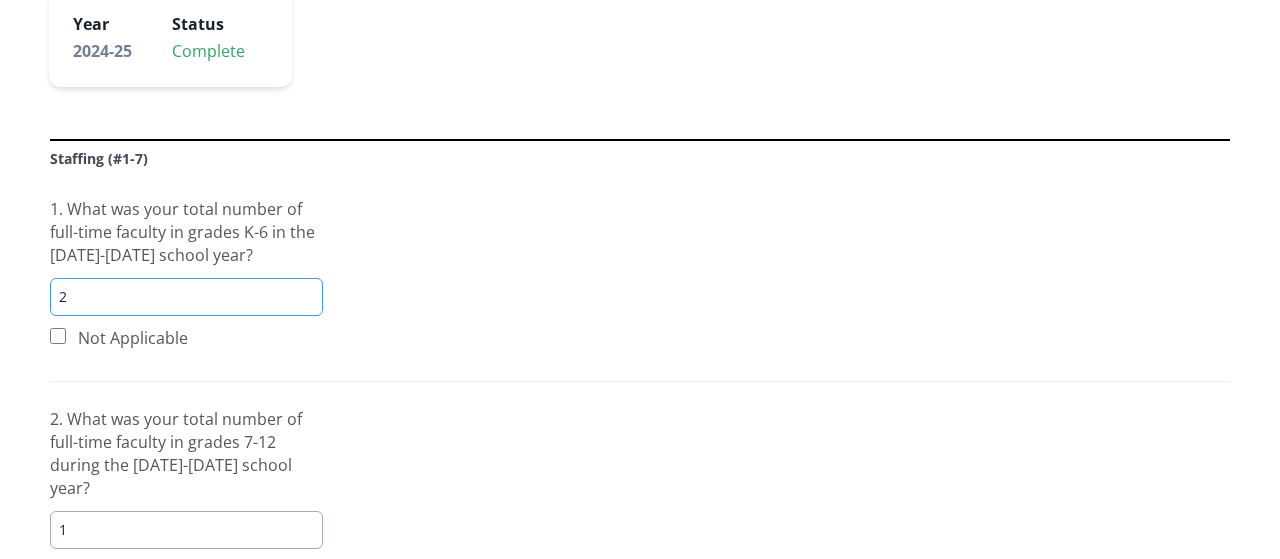 click on "2" at bounding box center [186, 297] 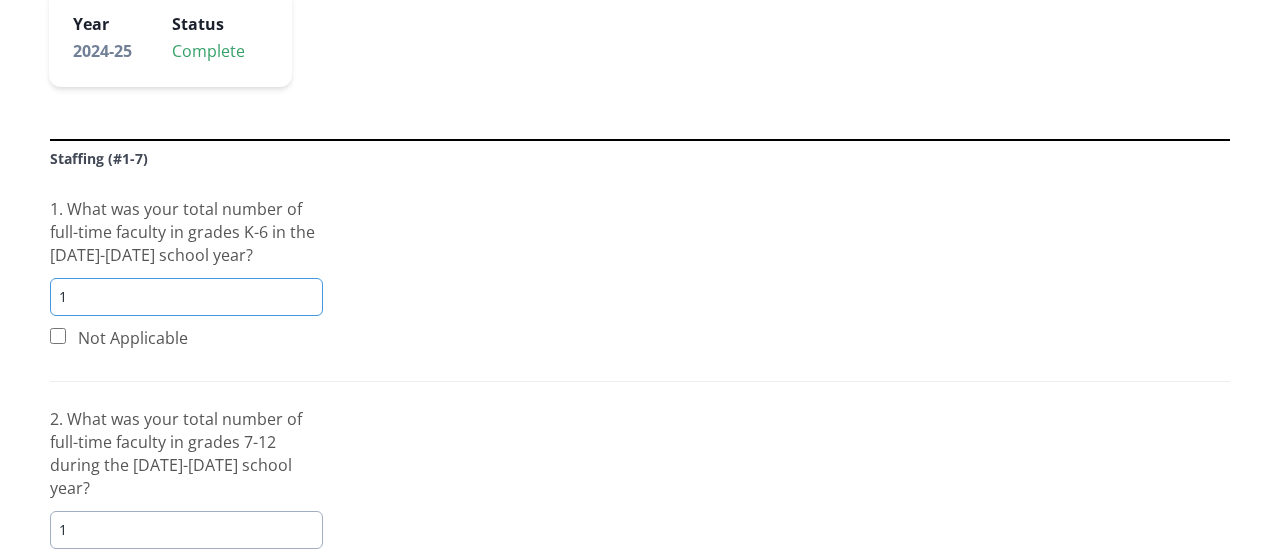 type on "1" 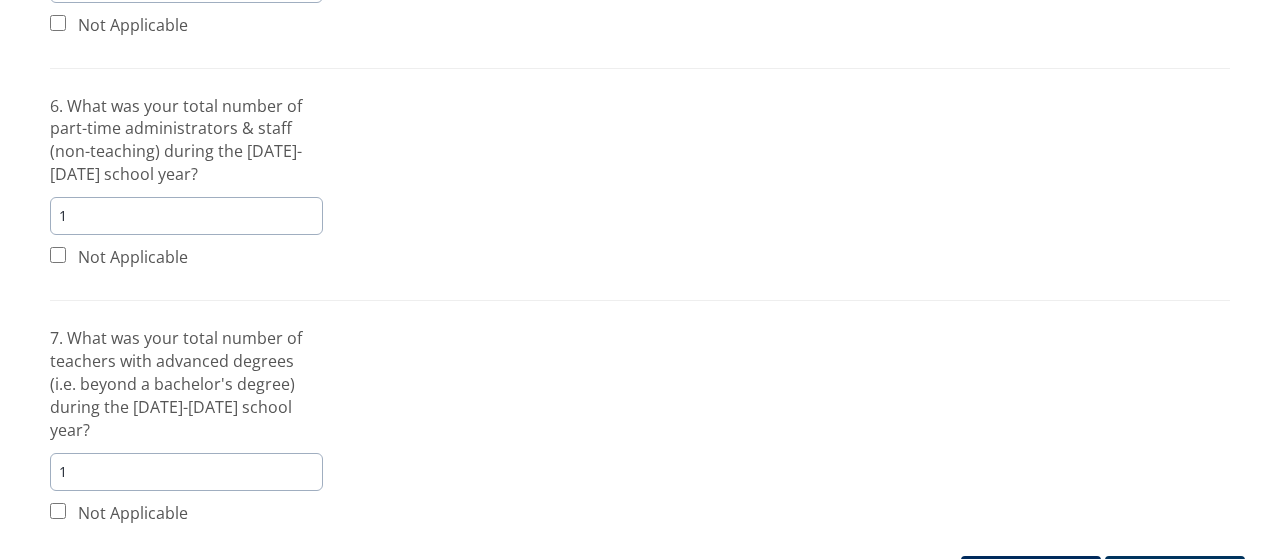 scroll, scrollTop: 1758, scrollLeft: 0, axis: vertical 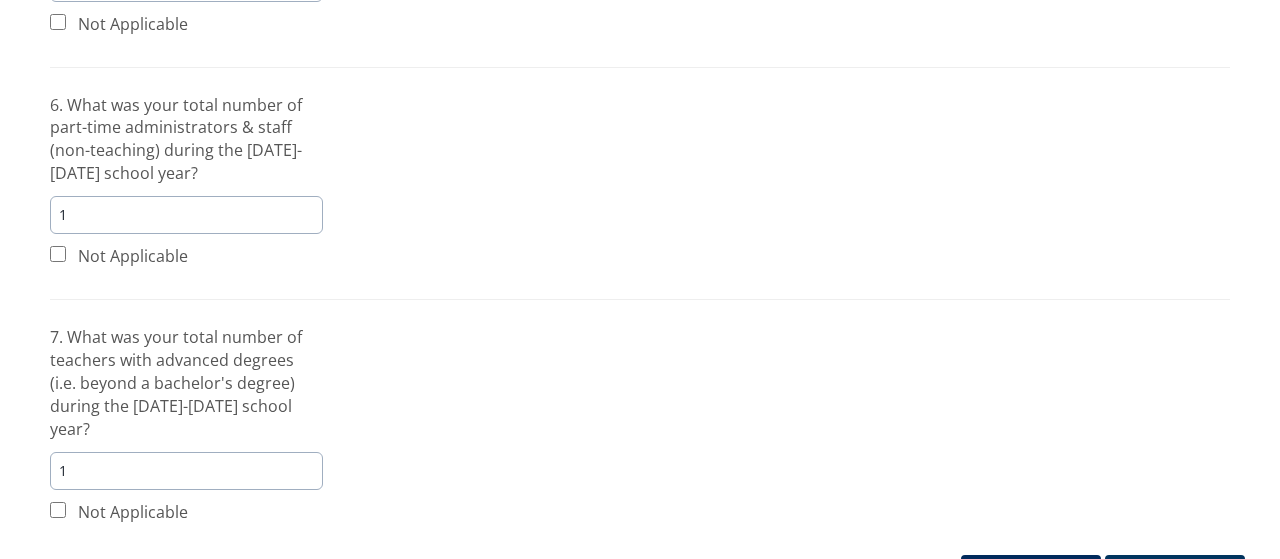 click on "Next" at bounding box center [1175, 573] 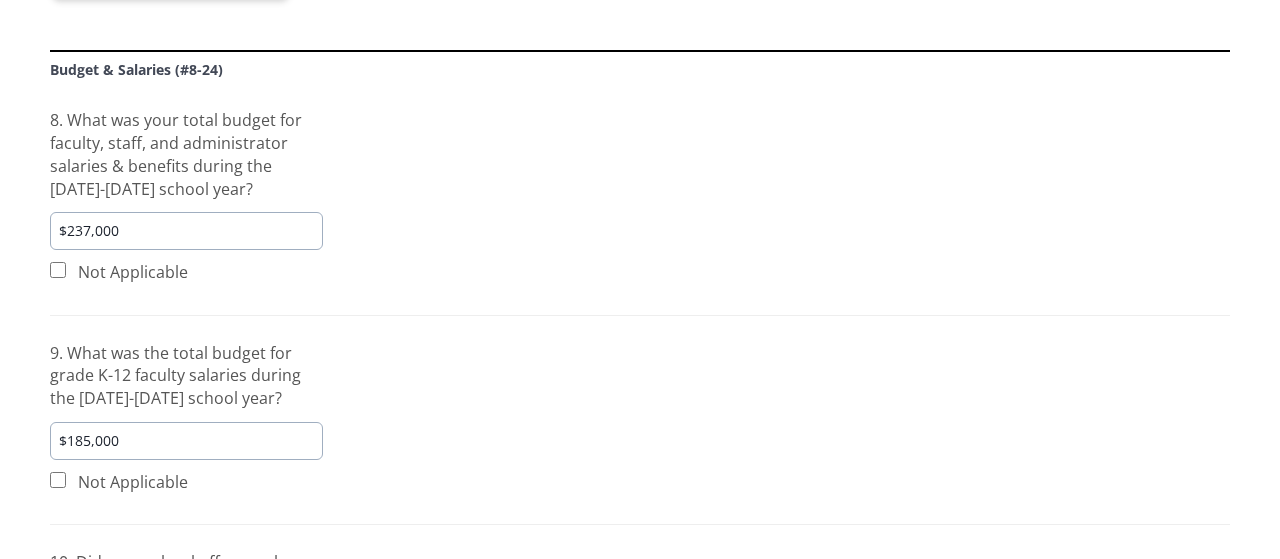 scroll, scrollTop: 468, scrollLeft: 0, axis: vertical 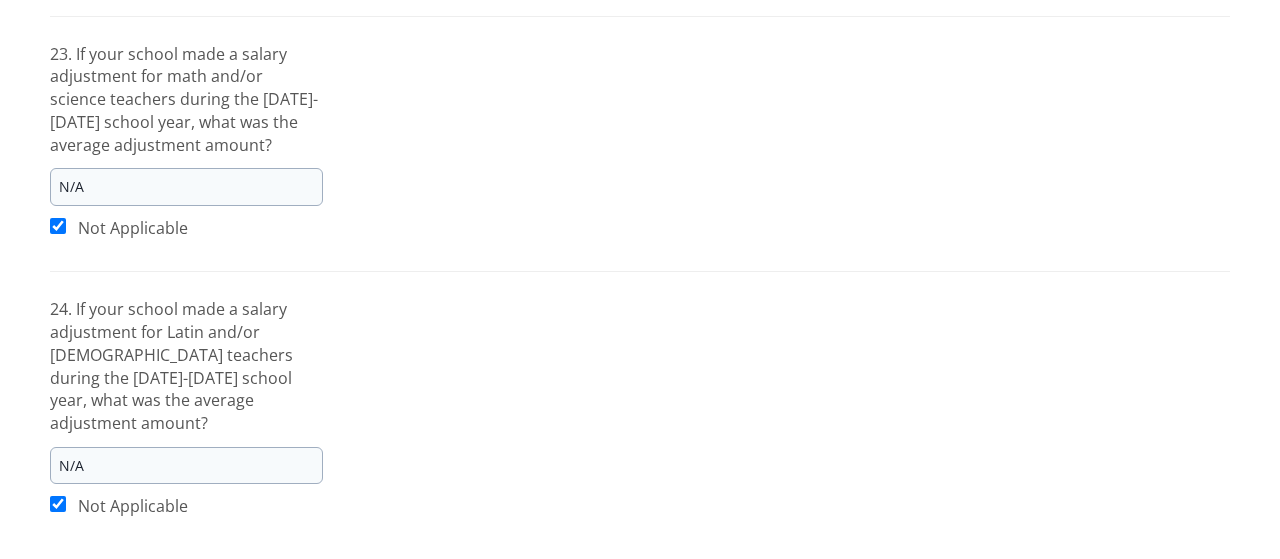 click on "Next" at bounding box center [1175, 629] 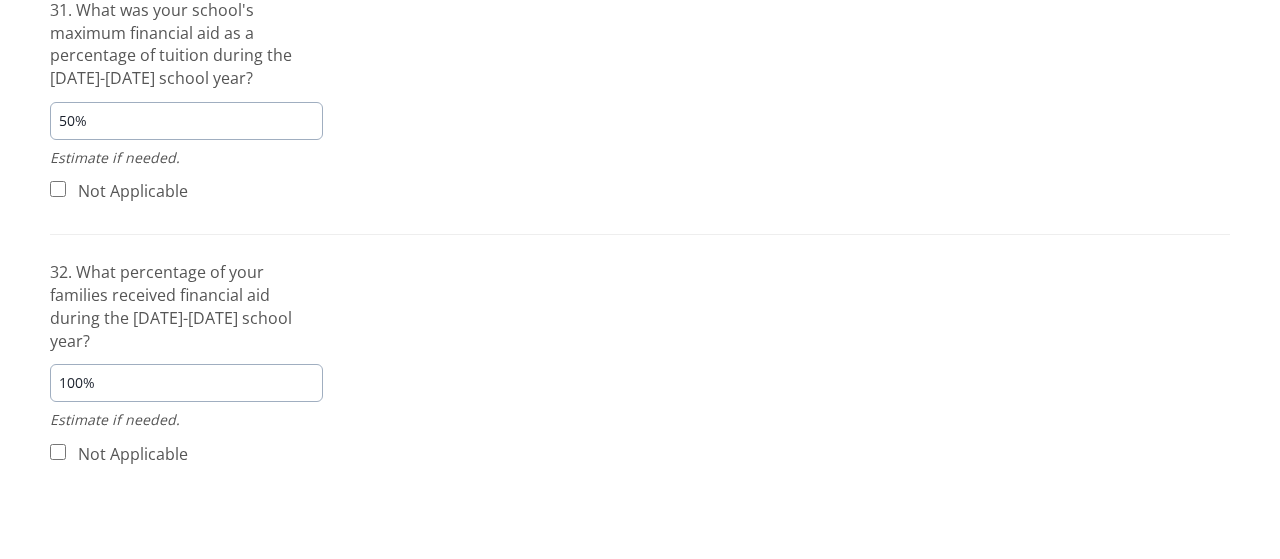 scroll, scrollTop: 1930, scrollLeft: 0, axis: vertical 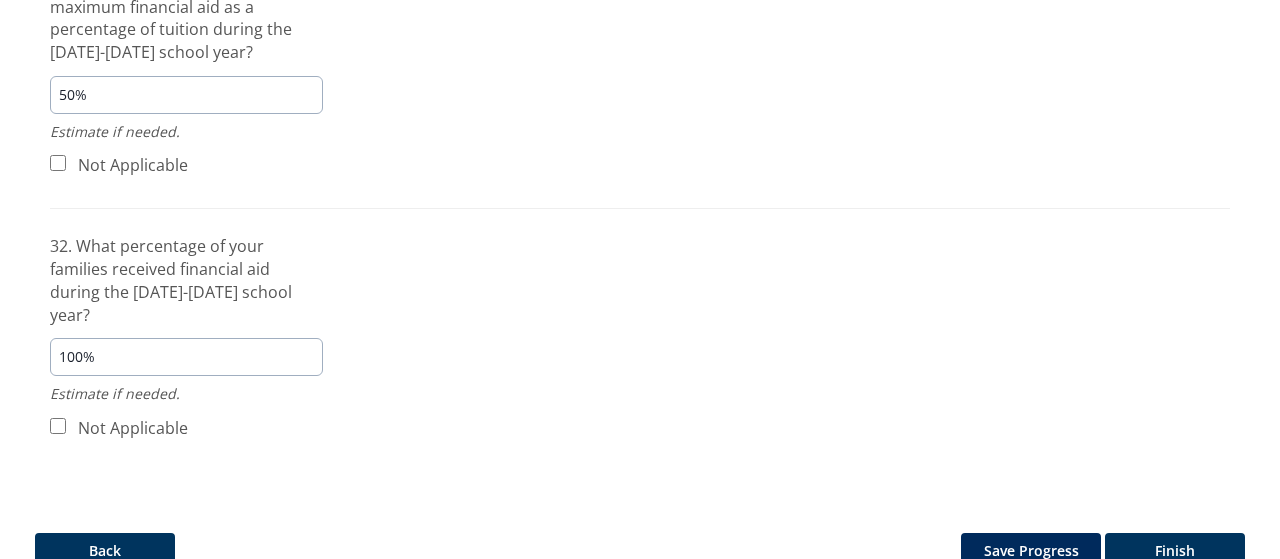 click on "Finish" at bounding box center (1175, 551) 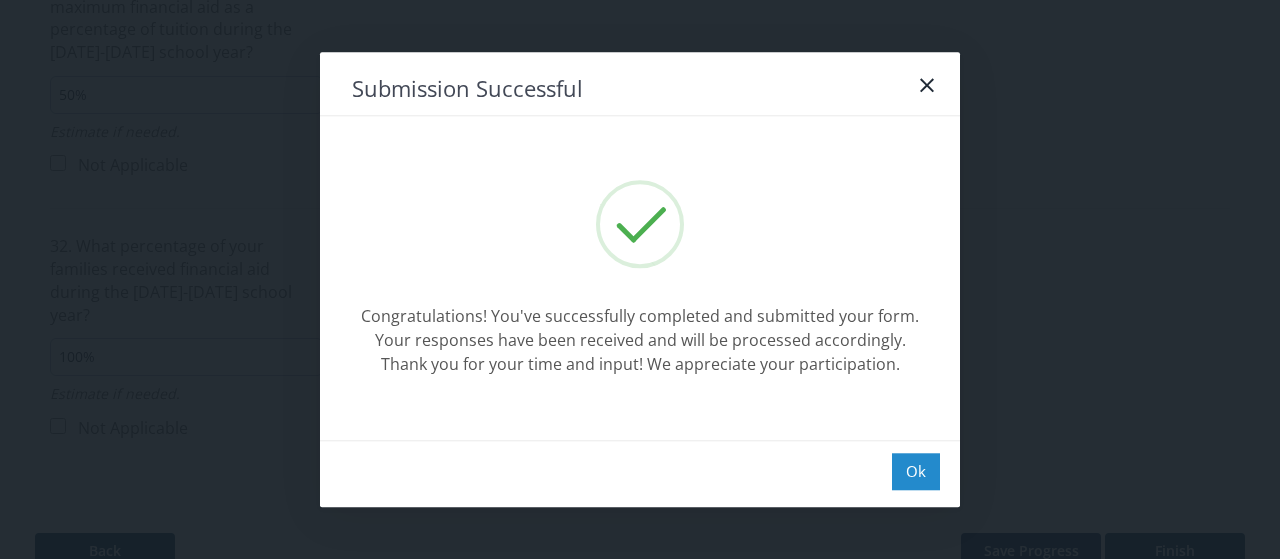 click on "Ok" at bounding box center [916, 471] 